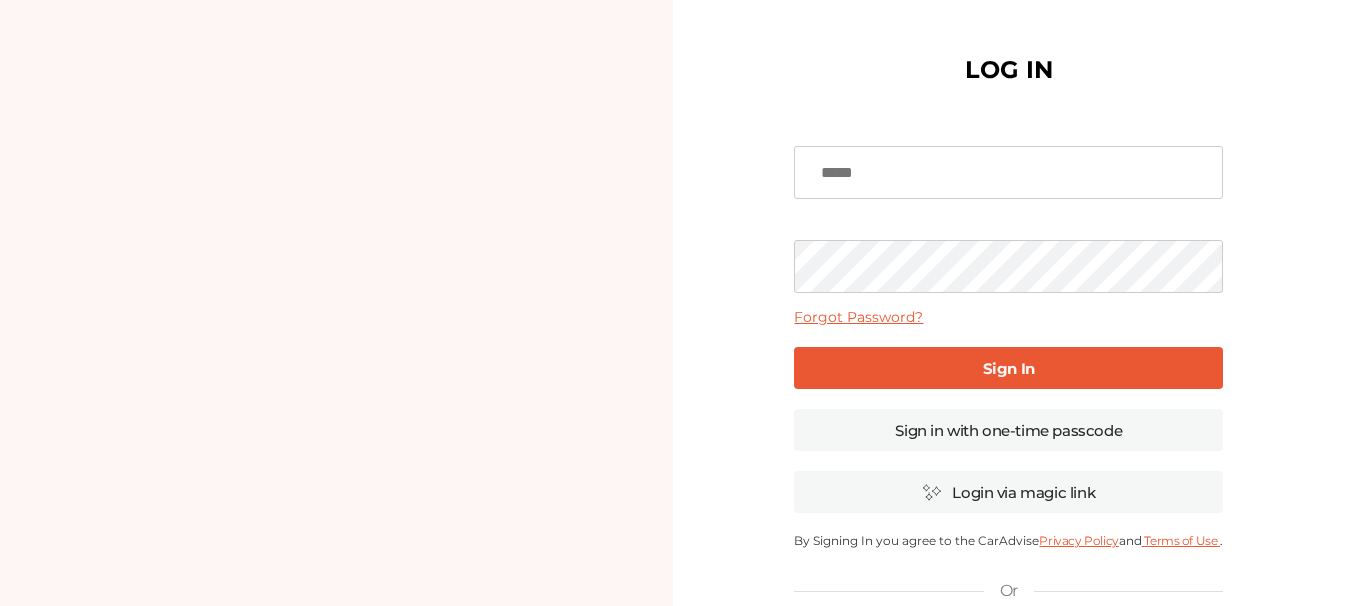 scroll, scrollTop: 0, scrollLeft: 0, axis: both 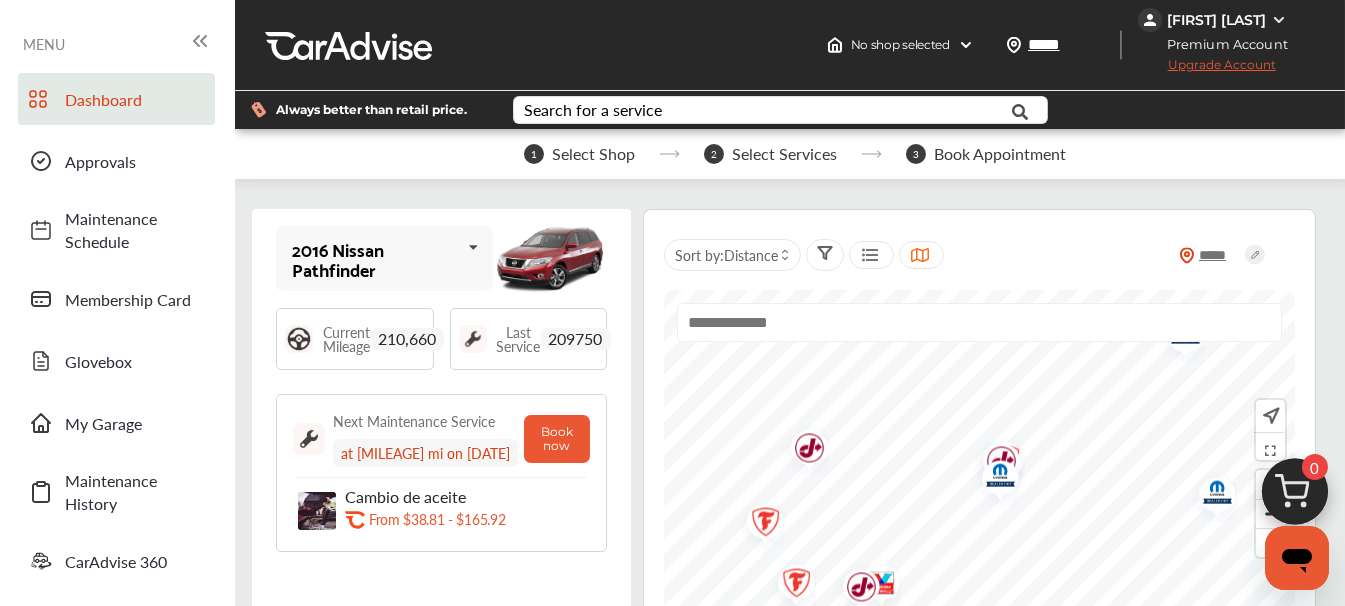 click on "2016 Nissan Pathfinder" at bounding box center [376, 259] 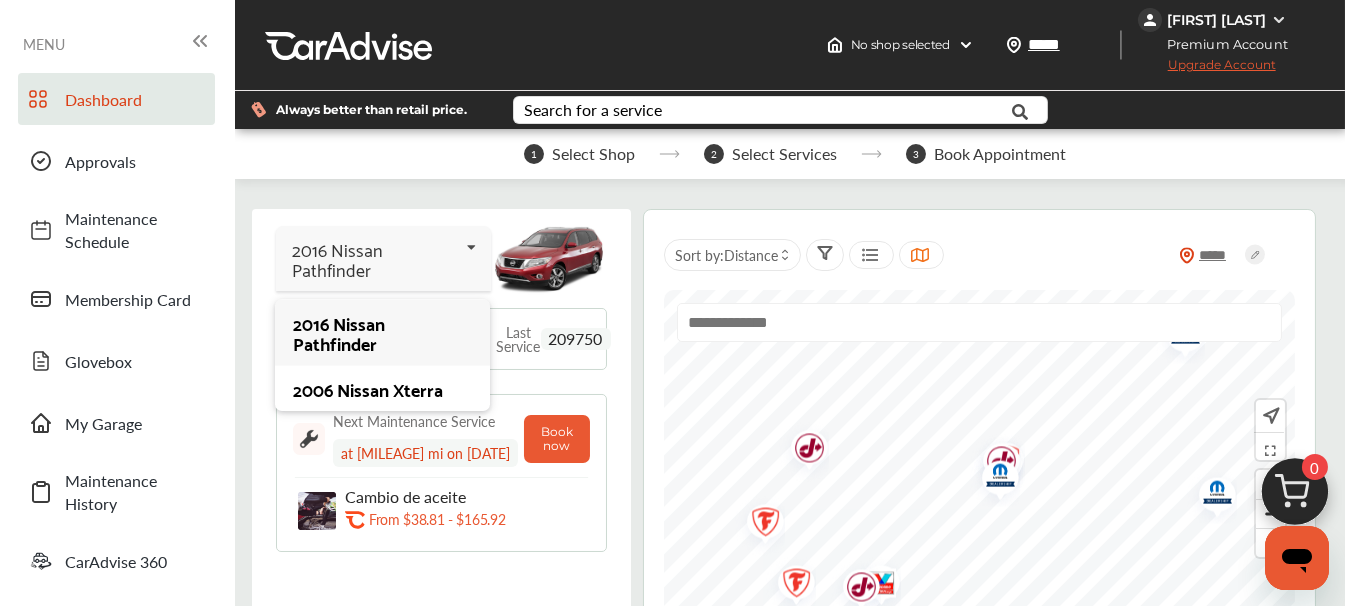 click on "2016 Nissan Pathfinder" at bounding box center [382, 333] 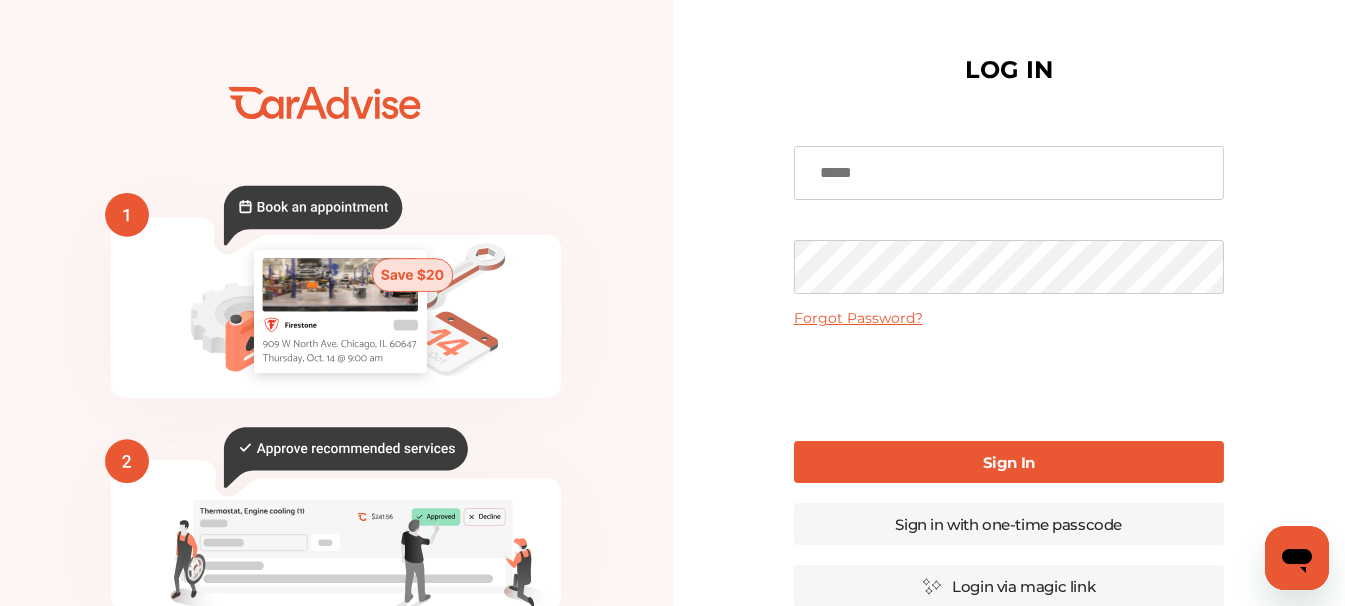type on "**********" 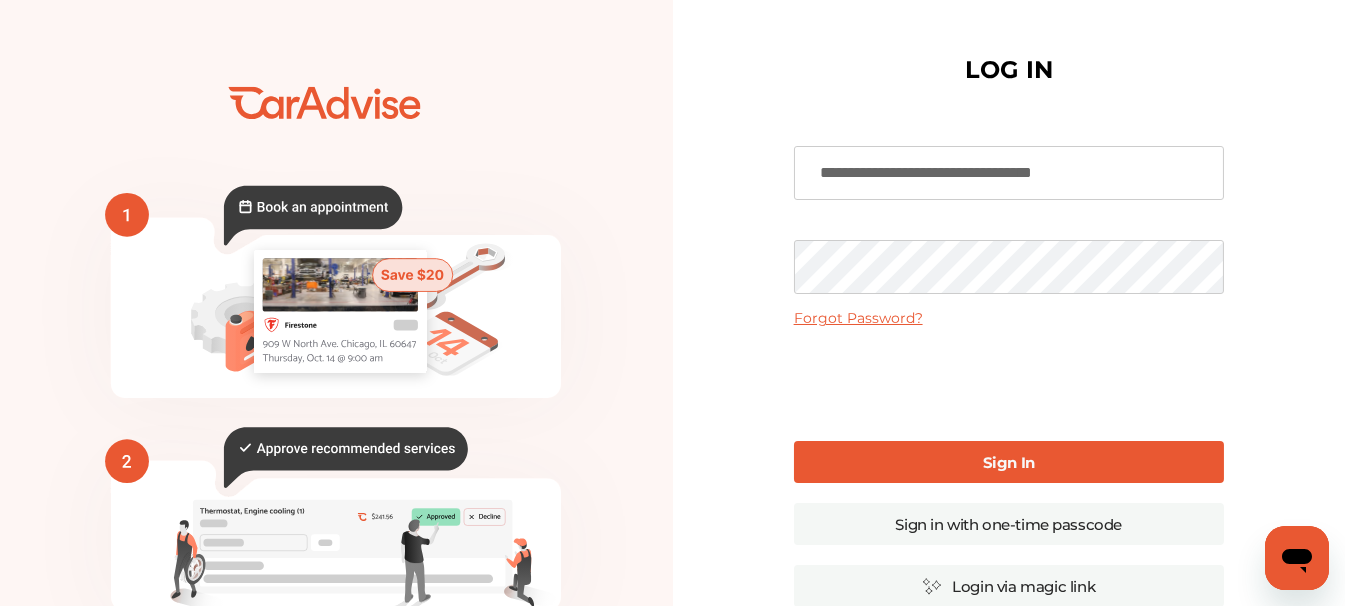 click on "Sign In" at bounding box center (1009, 462) 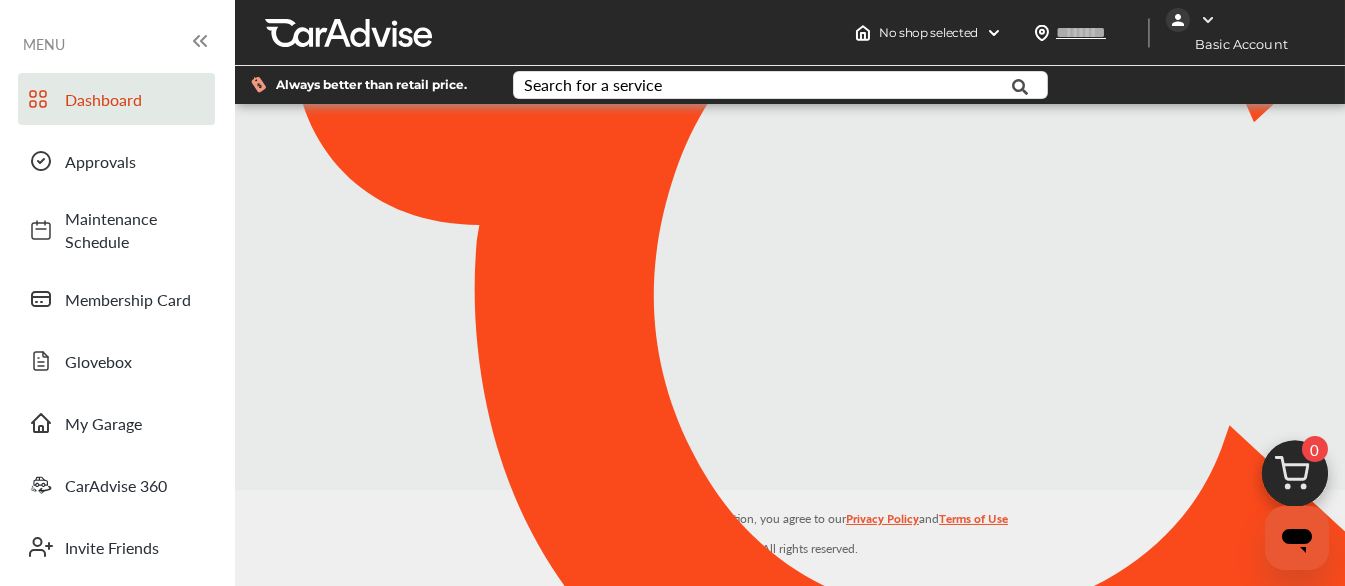 type on "*****" 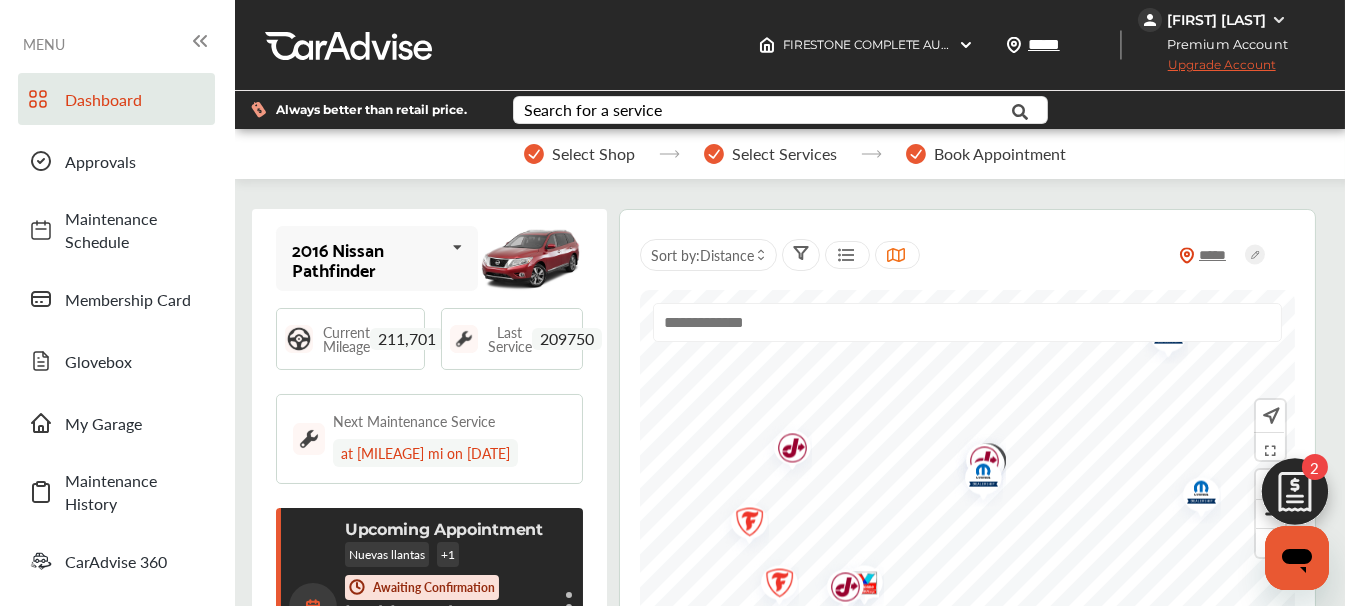 scroll, scrollTop: 280, scrollLeft: 0, axis: vertical 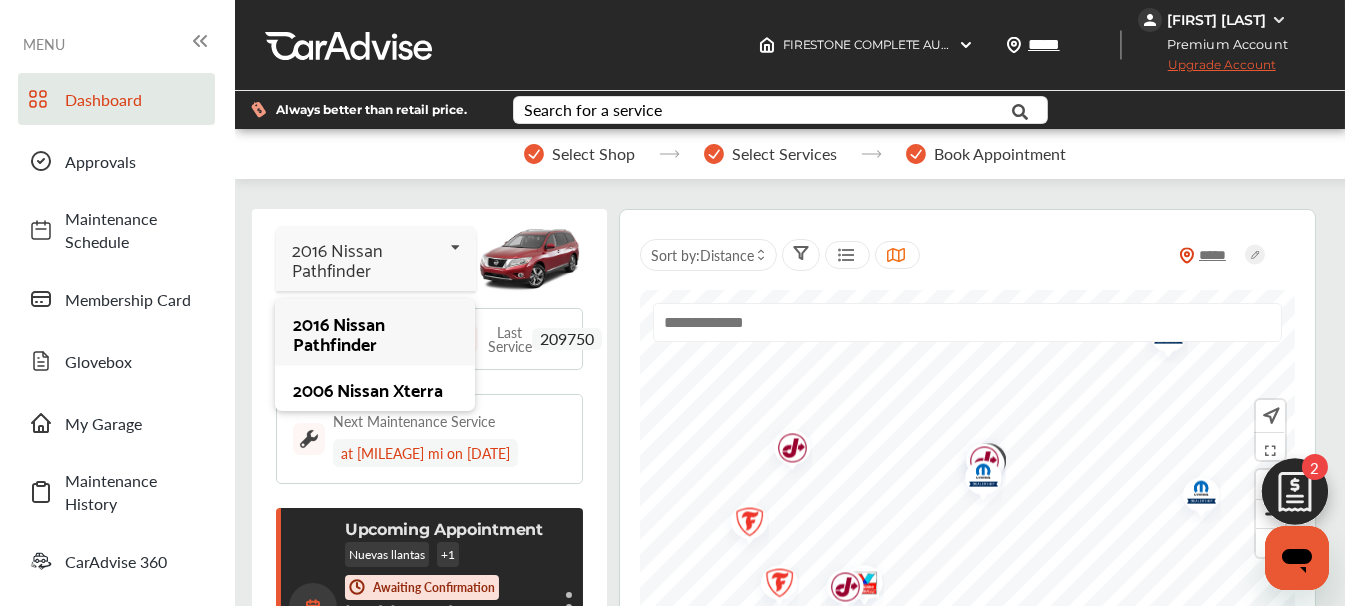 click on "2016 Nissan Pathfinder" at bounding box center (367, 259) 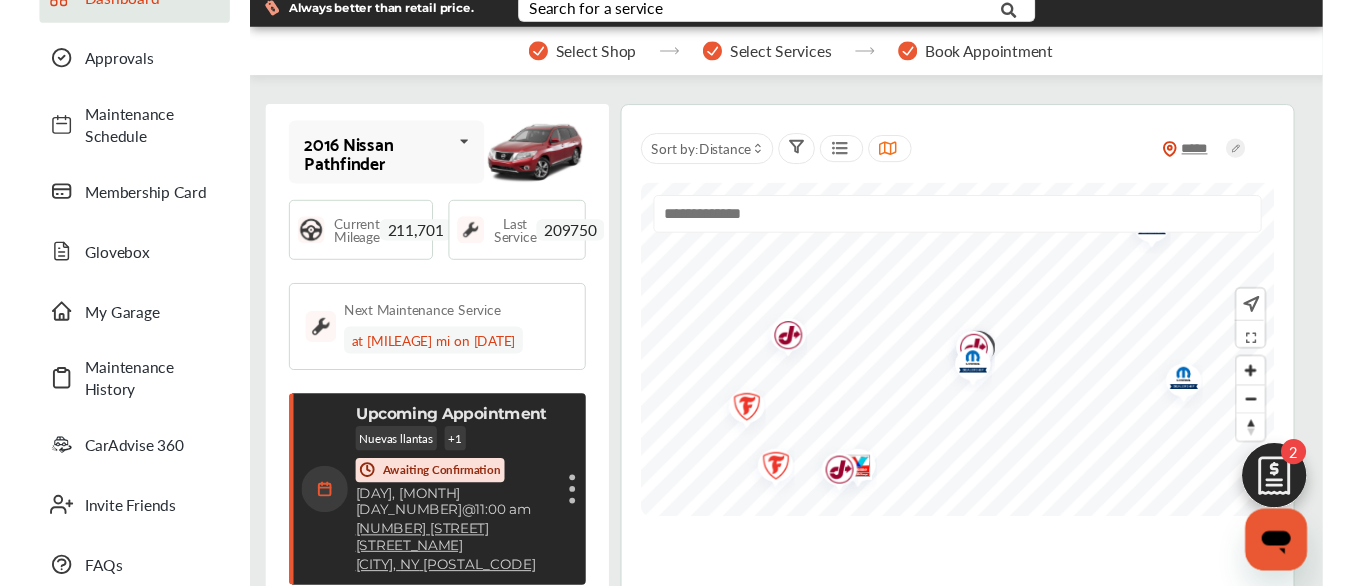 scroll, scrollTop: 0, scrollLeft: 0, axis: both 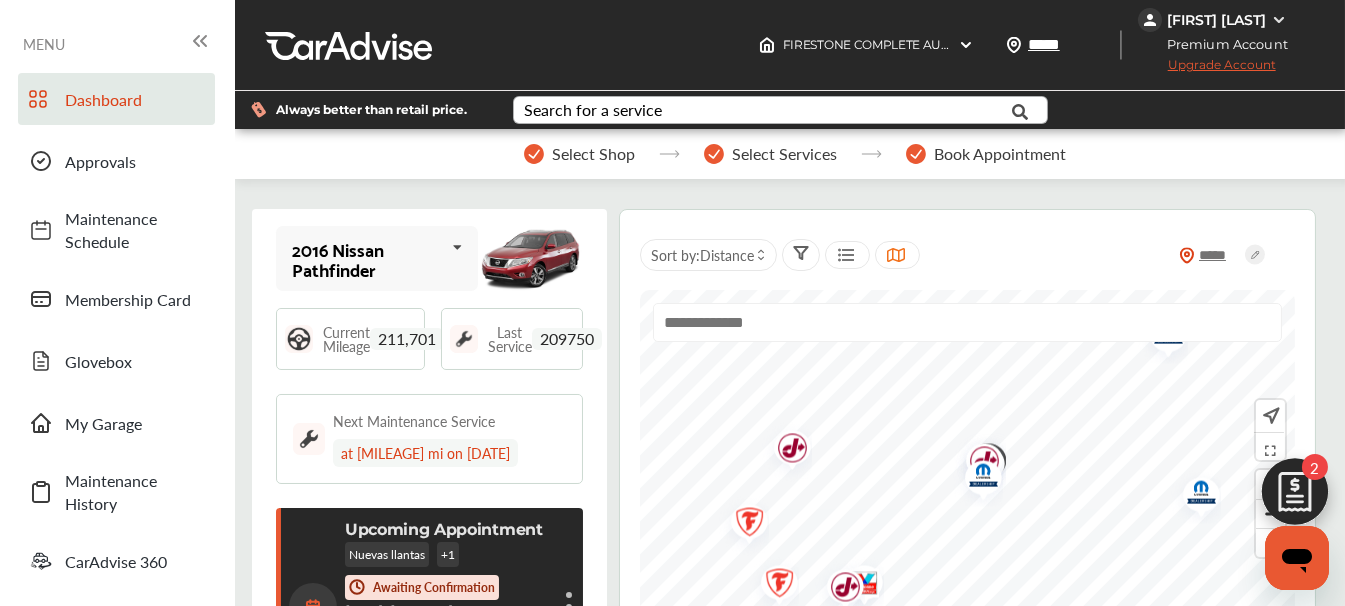 click on "Search for a service" at bounding box center [594, 110] 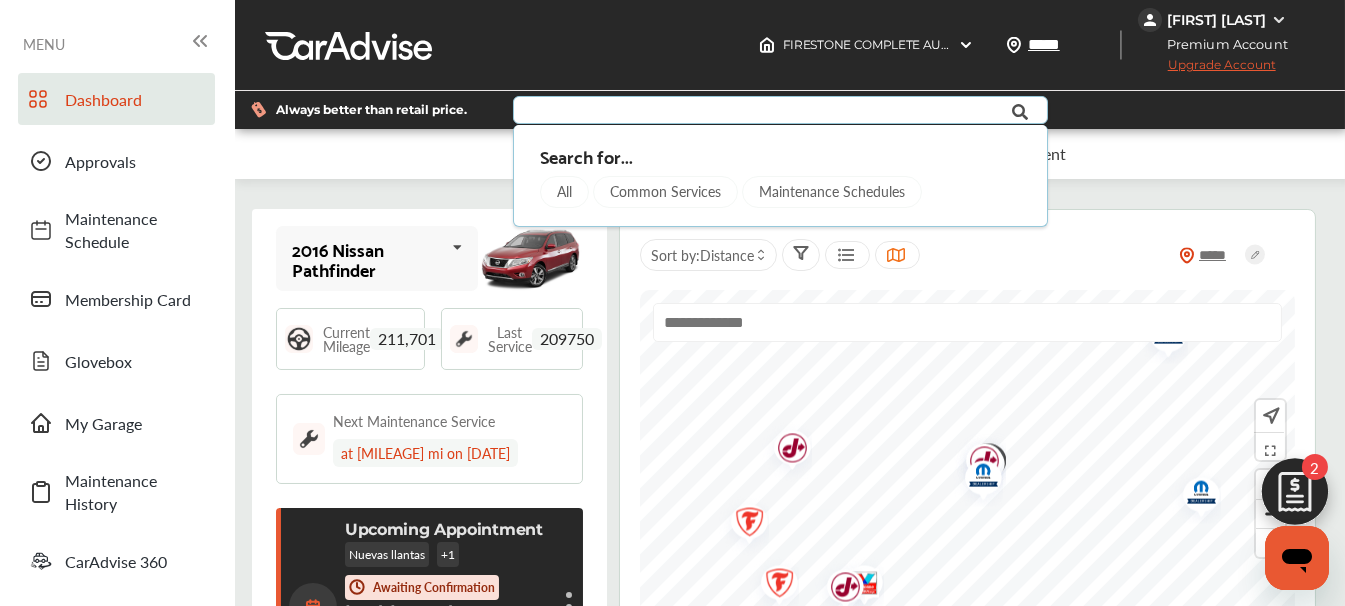 click at bounding box center [766, 112] 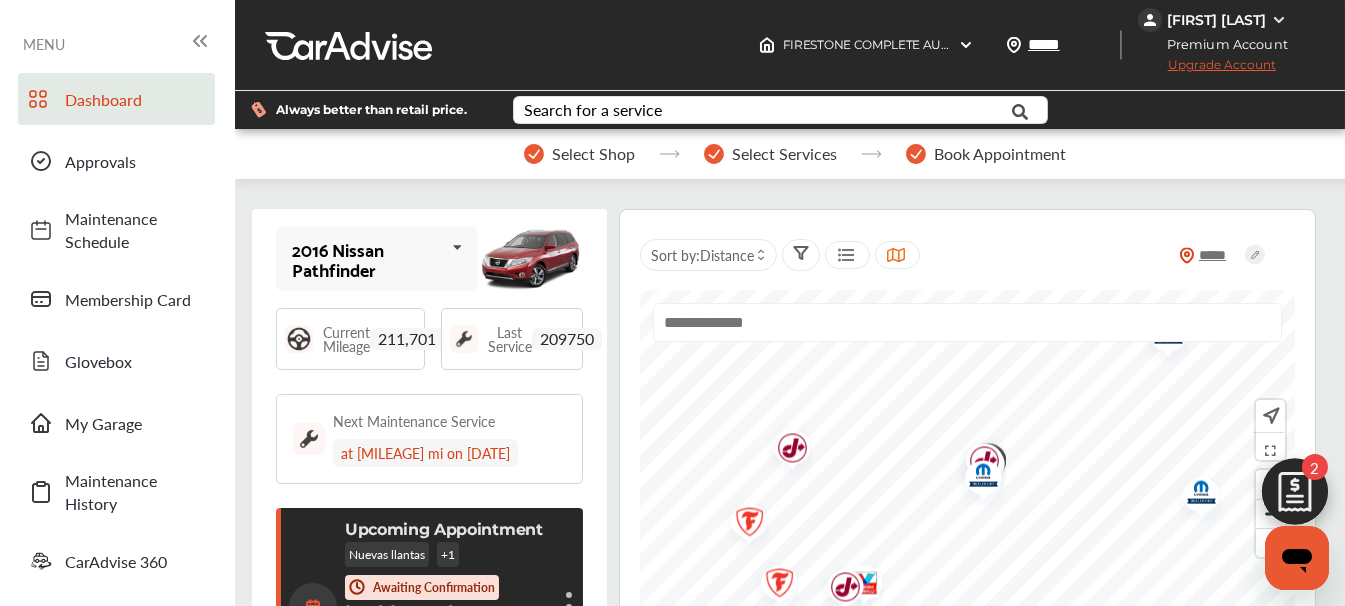 click at bounding box center [530, 258] 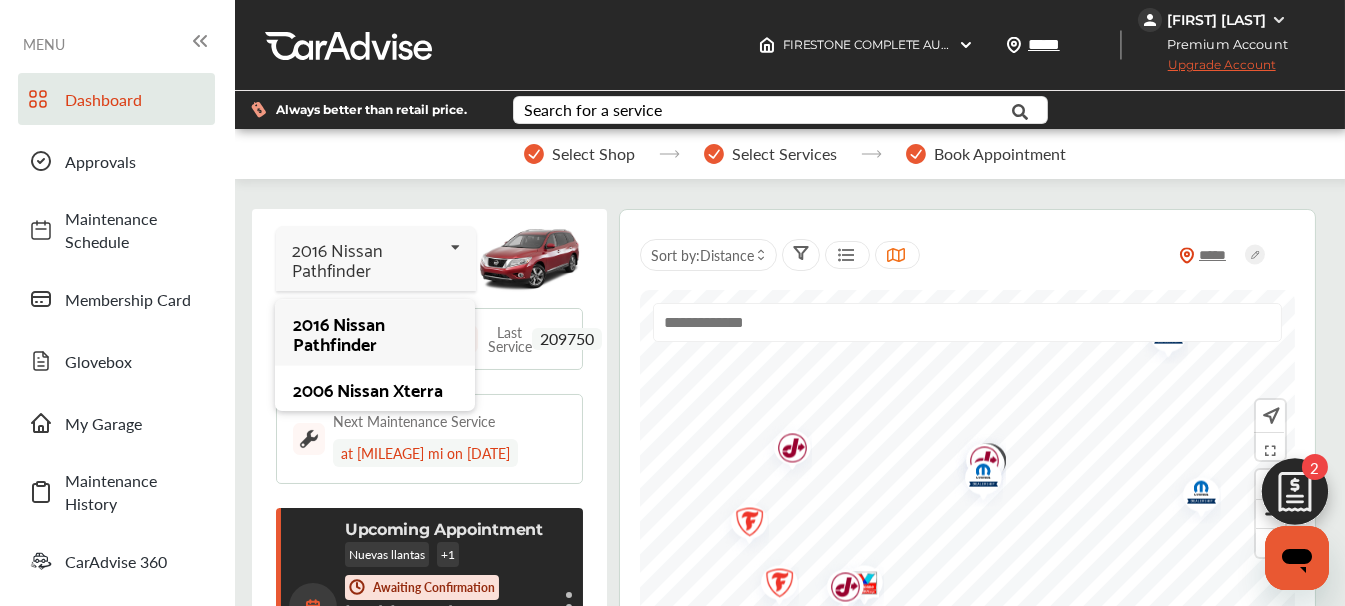 click on "2016 Nissan Pathfinder" at bounding box center (374, 333) 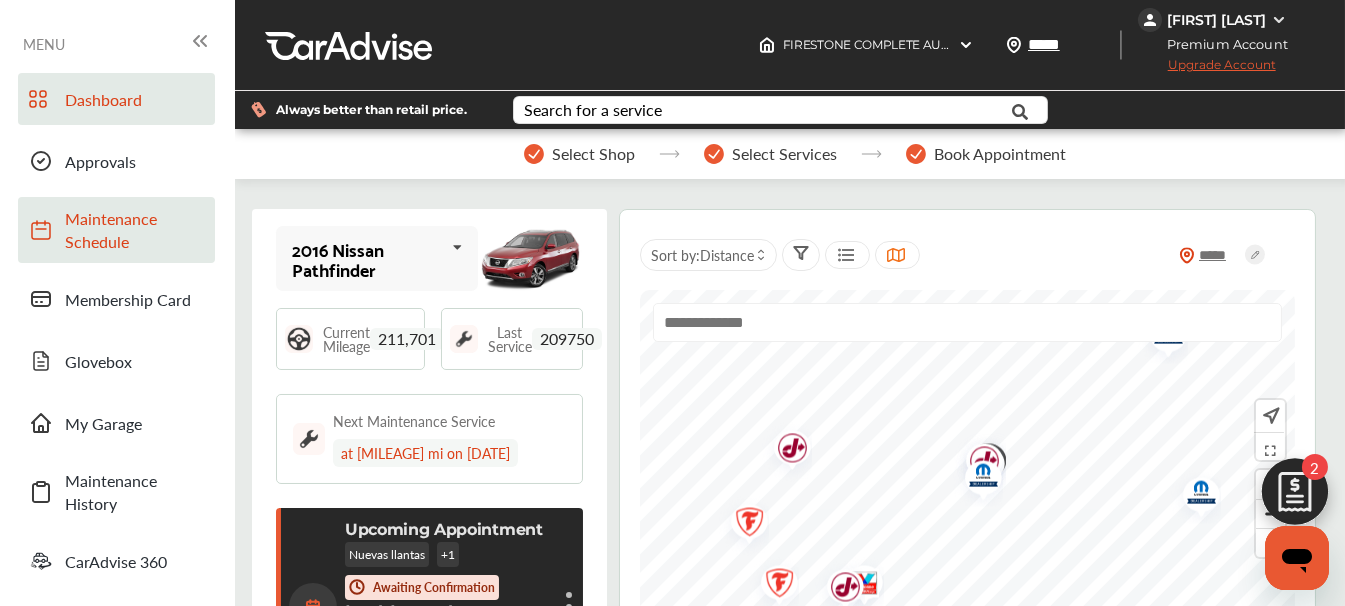 click on "Maintenance Schedule" at bounding box center (135, 230) 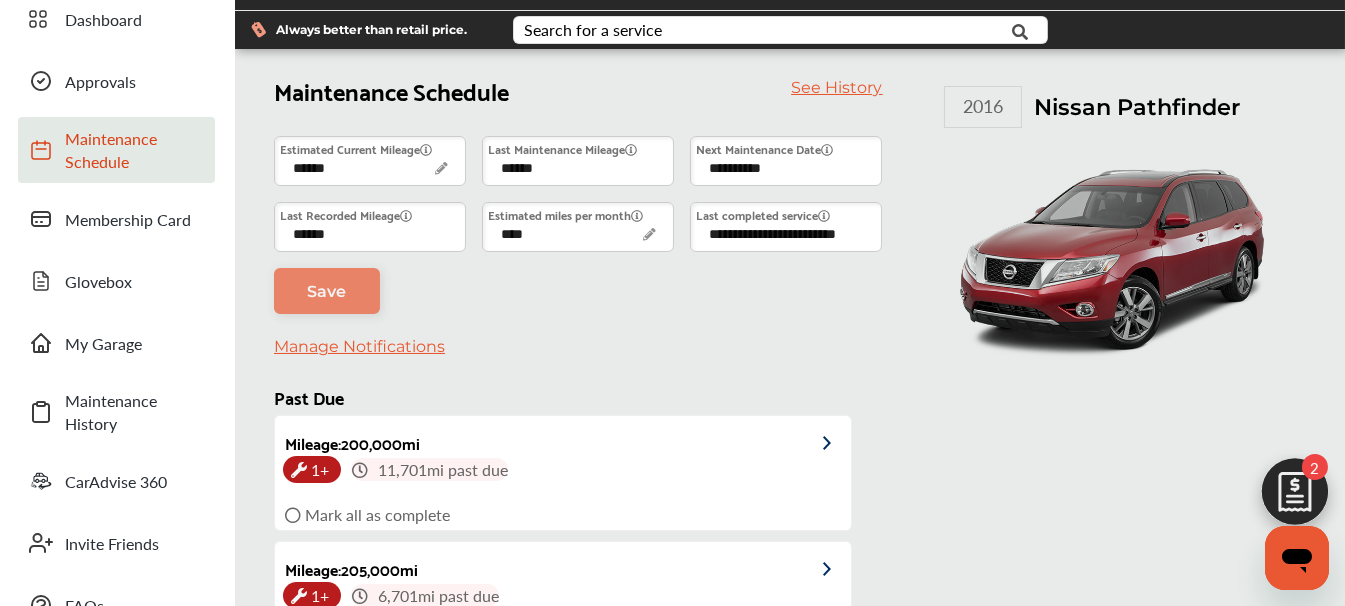 scroll, scrollTop: 313, scrollLeft: 0, axis: vertical 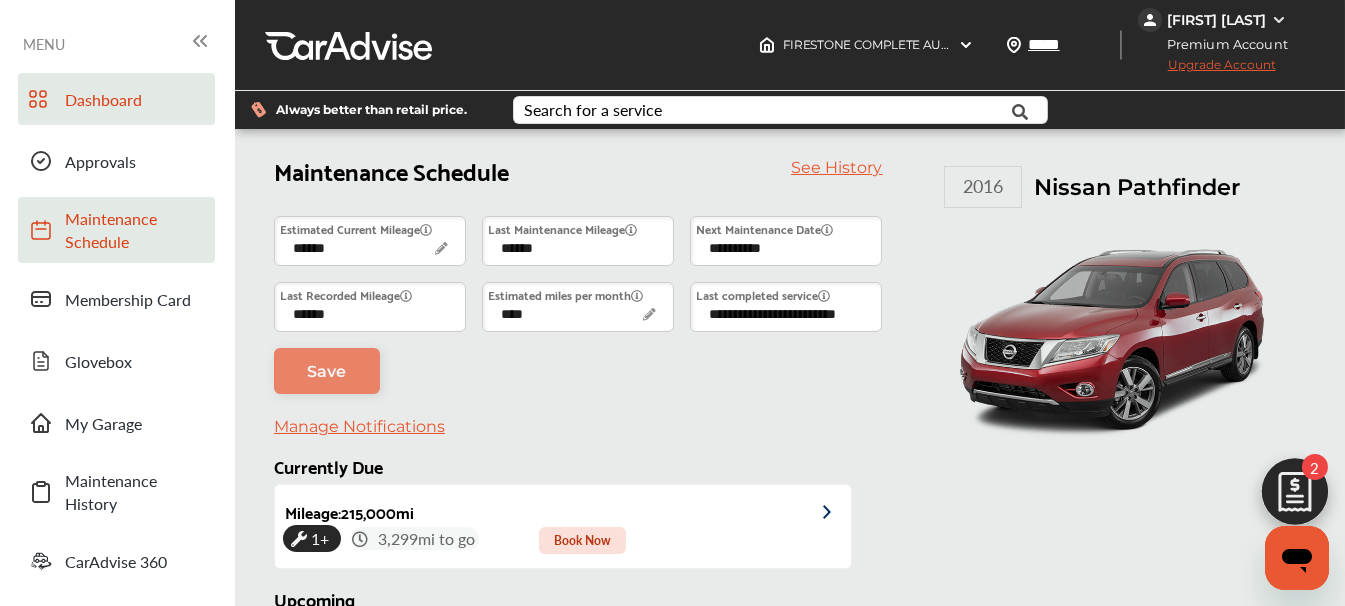 click on "Dashboard" at bounding box center (116, 99) 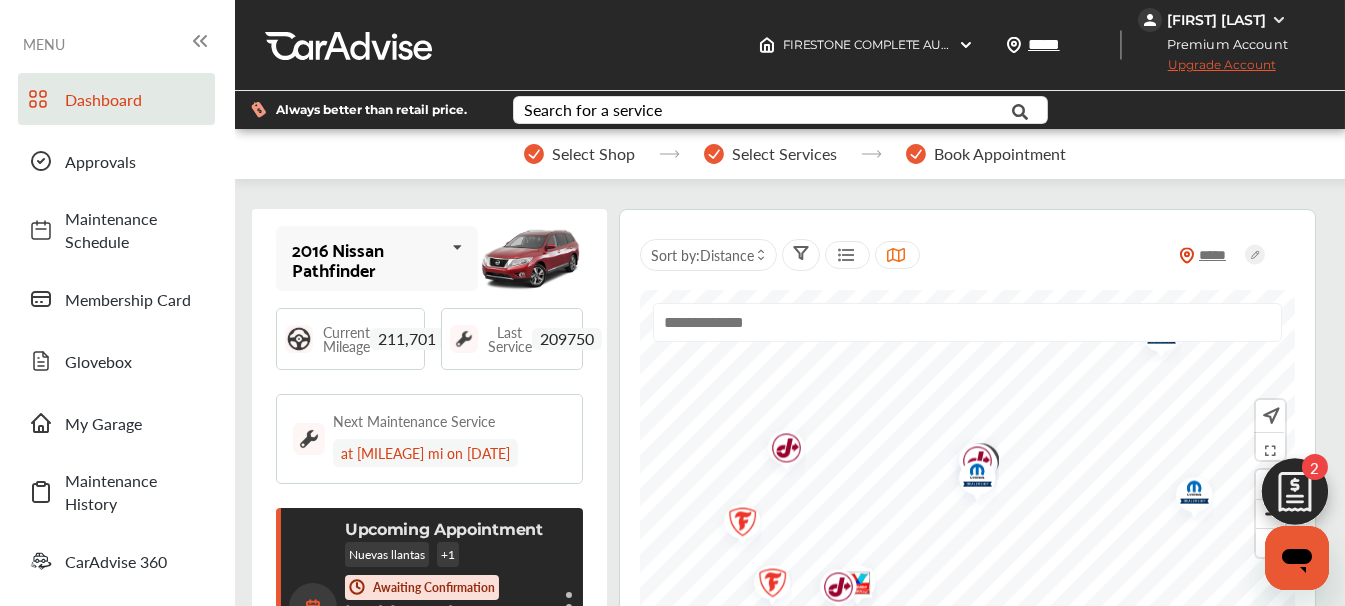 click on "2016 Nissan Pathfinder" at bounding box center [368, 259] 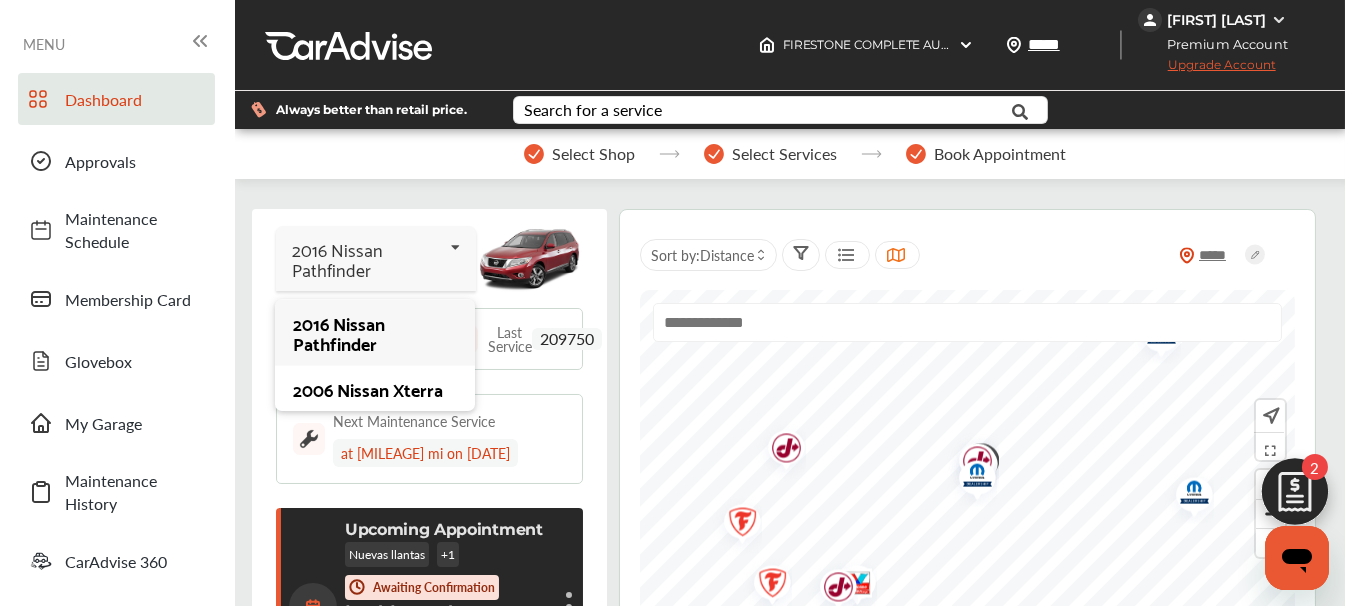 click on "2016 Nissan Pathfinder" at bounding box center [374, 333] 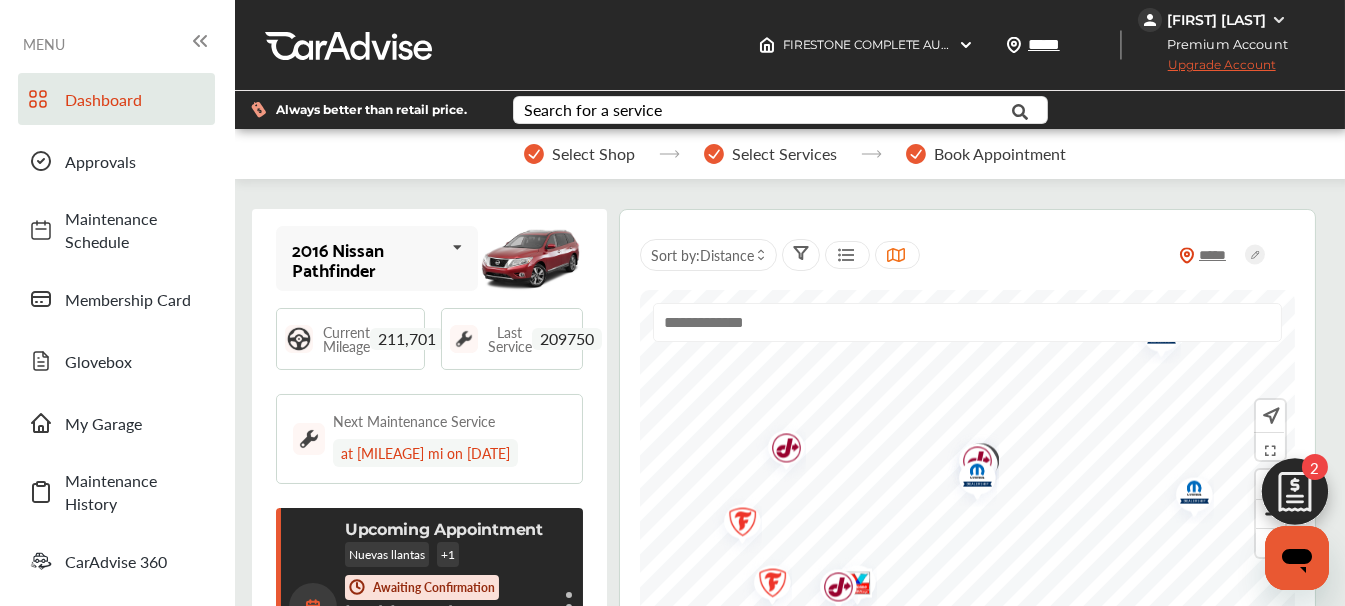 click on "209750" at bounding box center [567, 339] 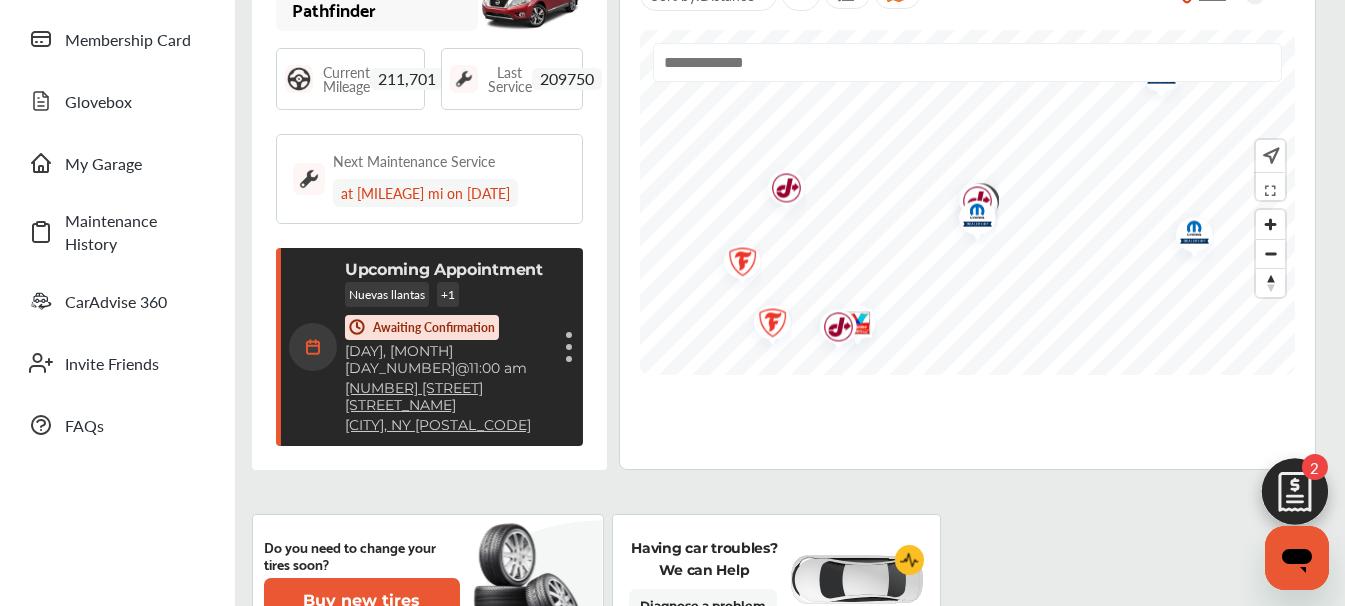 scroll, scrollTop: 0, scrollLeft: 0, axis: both 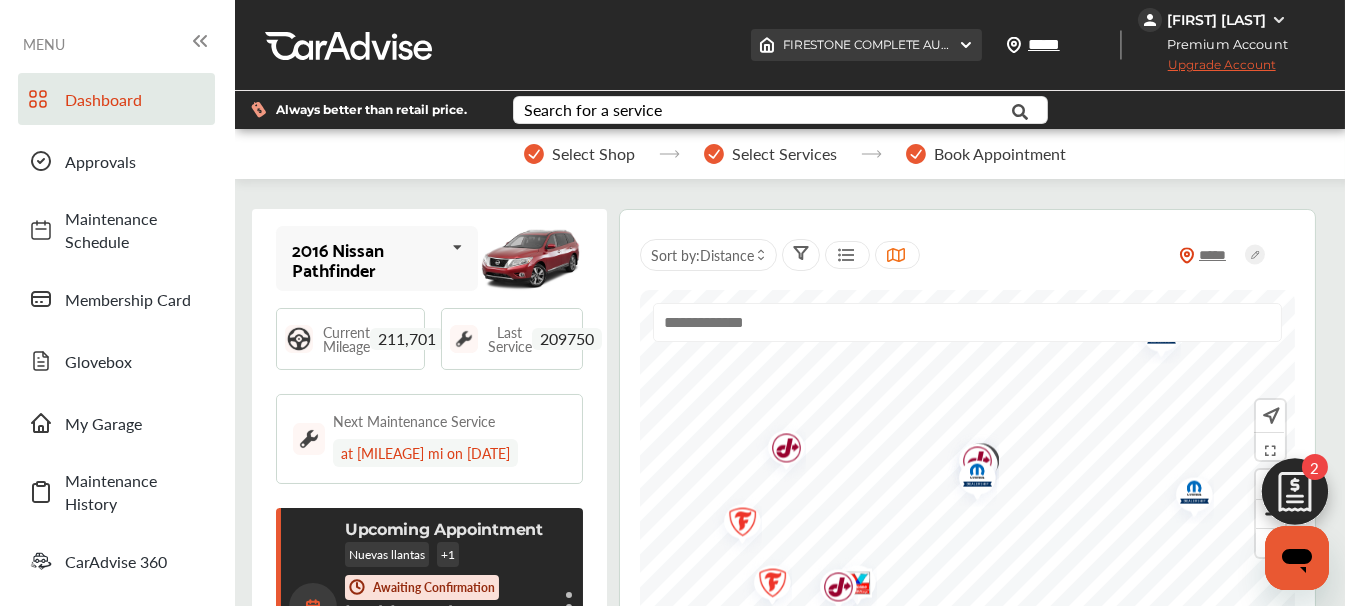 click at bounding box center (966, 45) 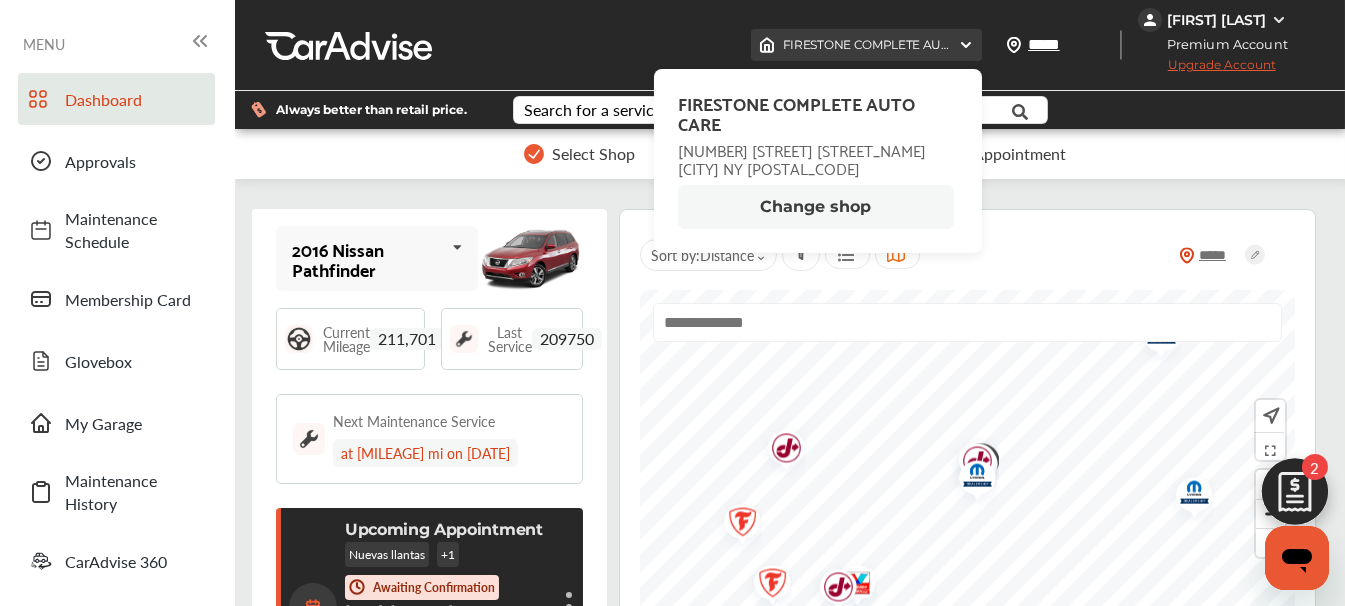 click at bounding box center [966, 45] 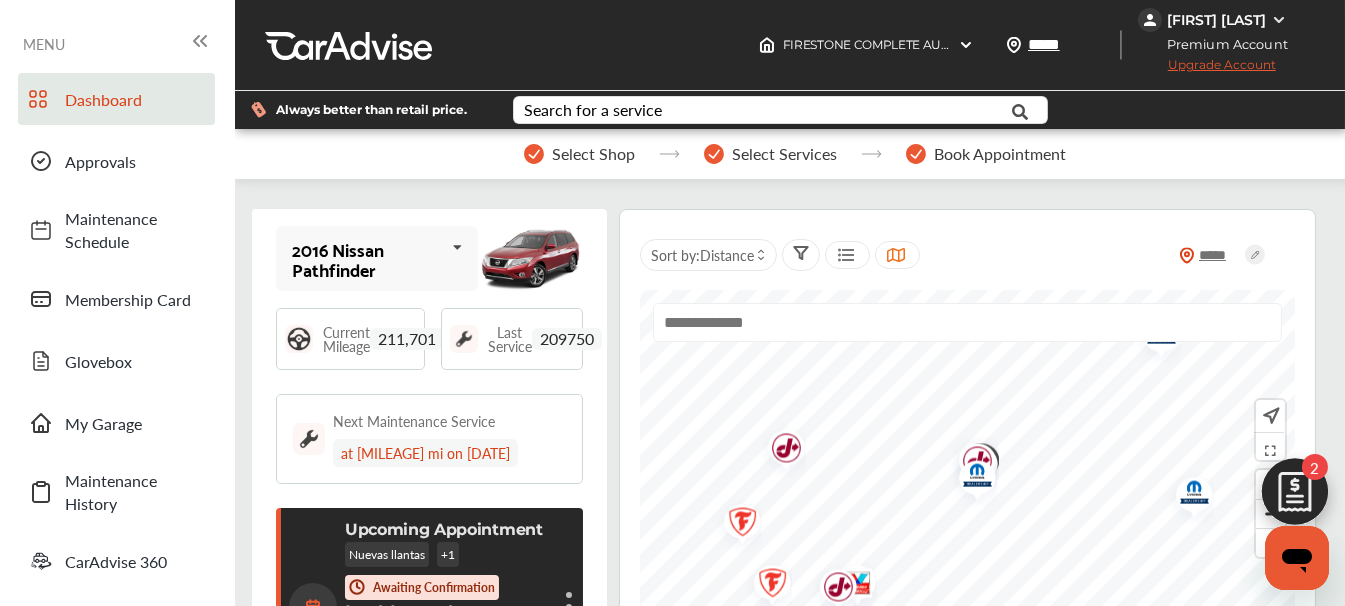 click on "Dashboard" at bounding box center [135, 99] 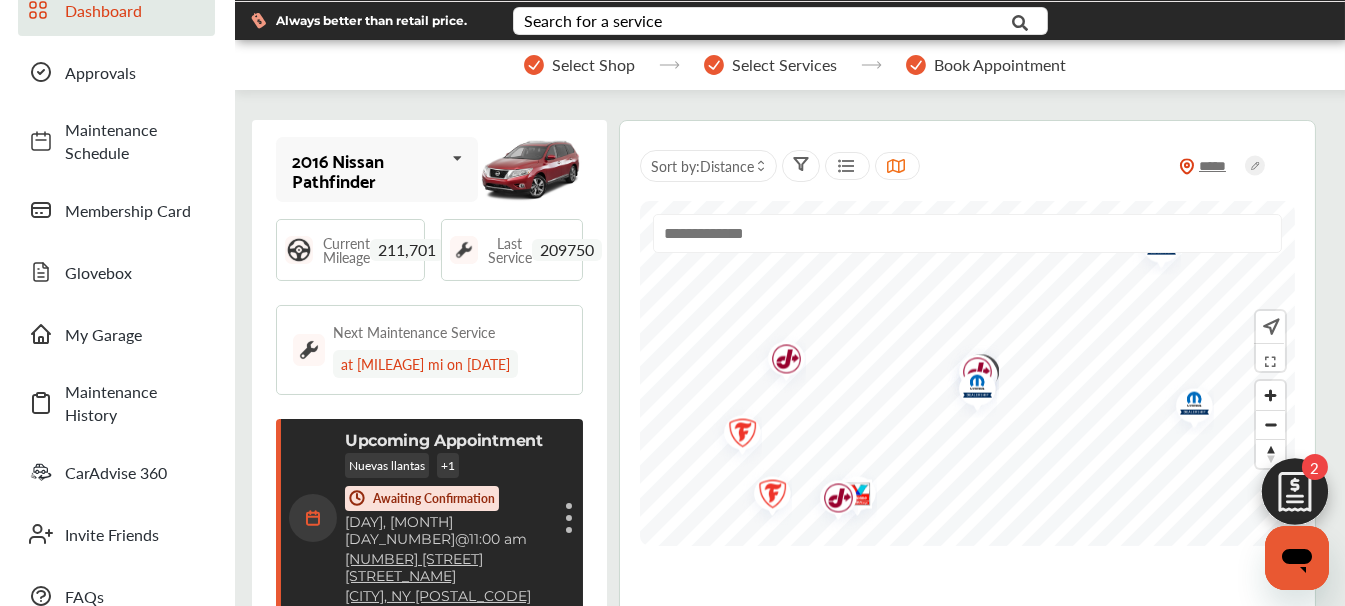 scroll, scrollTop: 133, scrollLeft: 0, axis: vertical 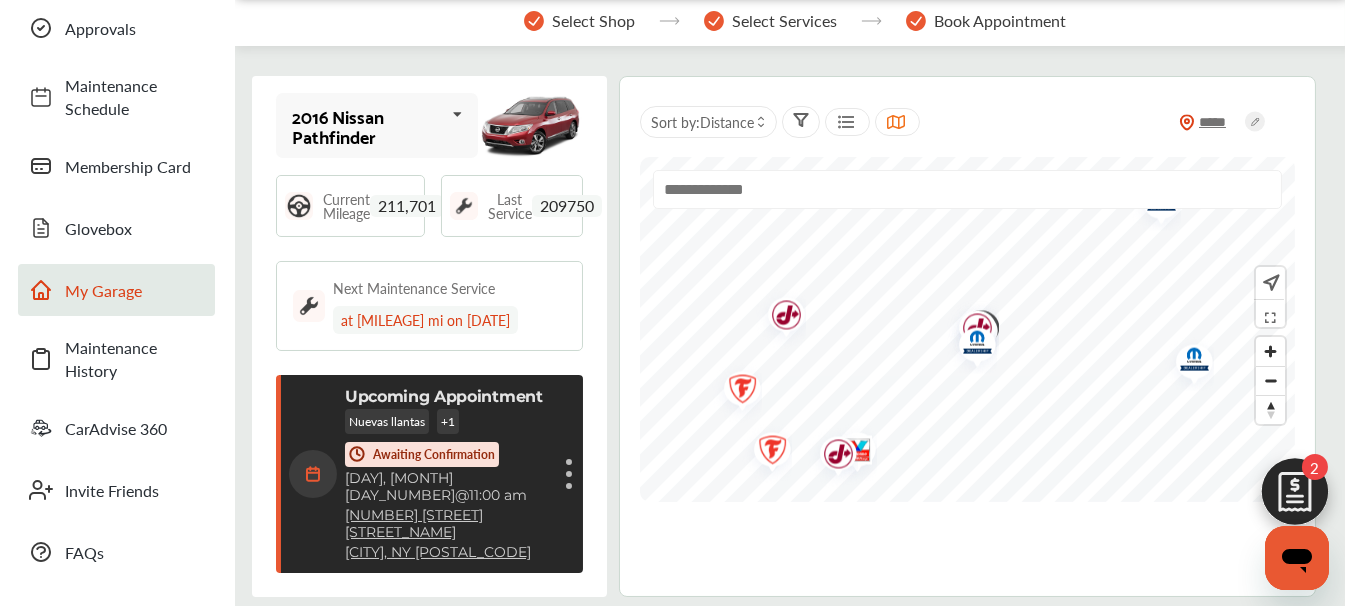 click on "My Garage" at bounding box center [135, 290] 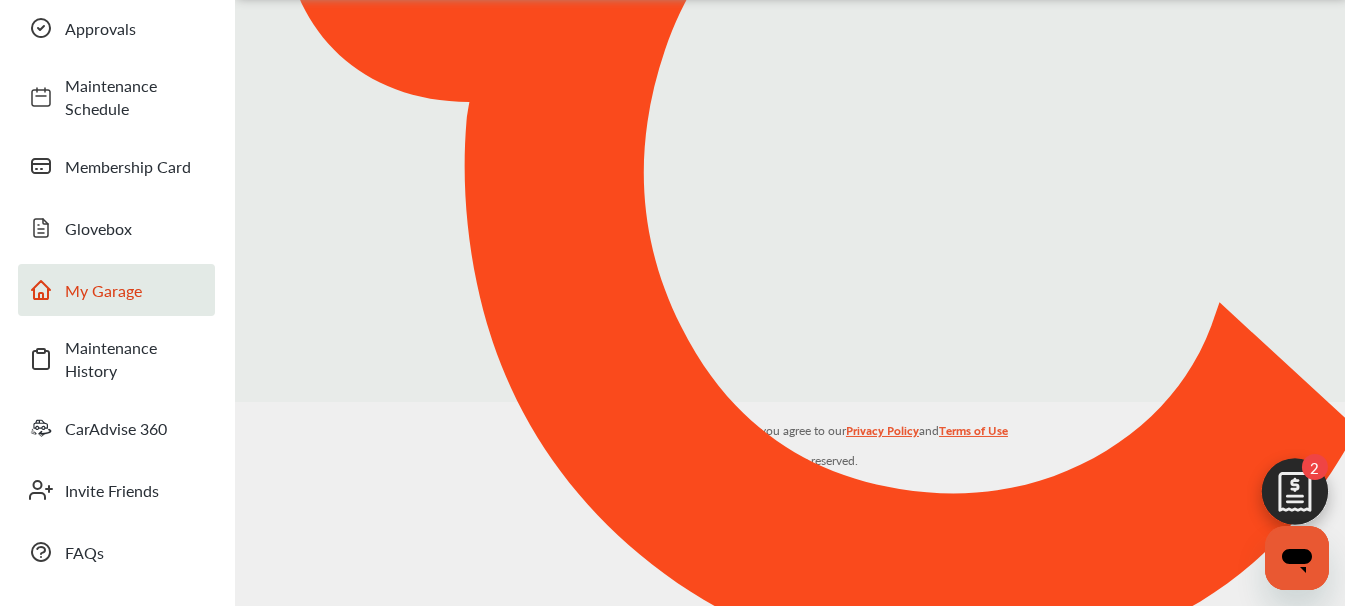 scroll, scrollTop: 0, scrollLeft: 0, axis: both 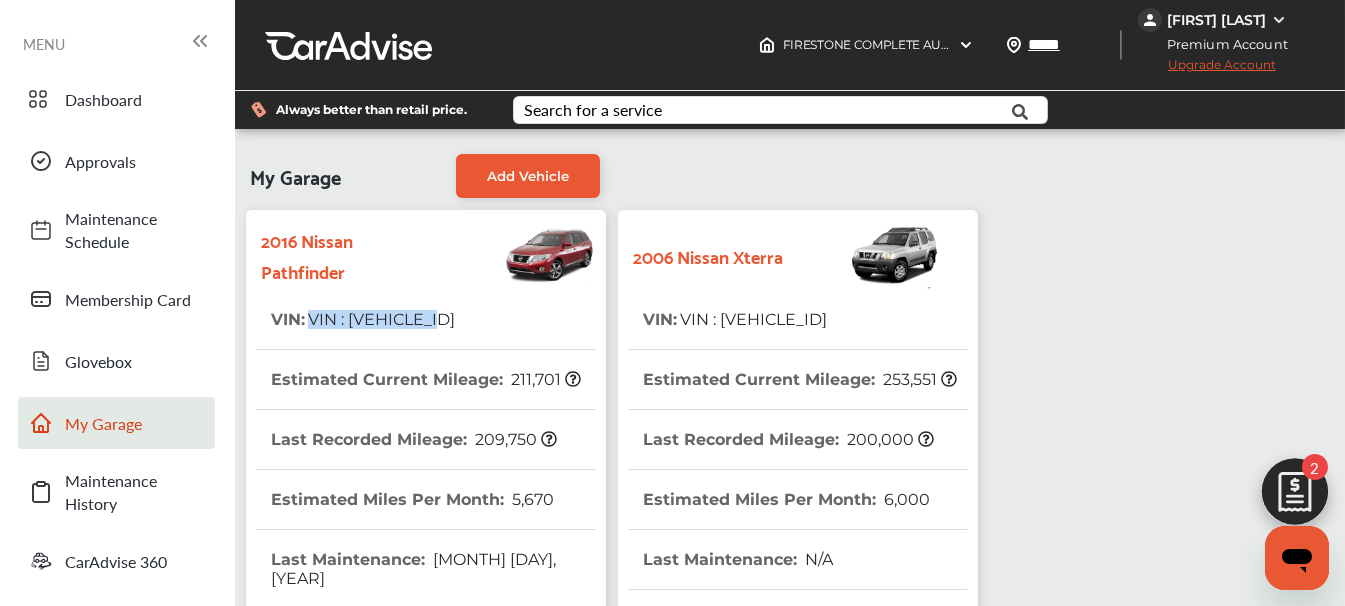 drag, startPoint x: 505, startPoint y: 315, endPoint x: 313, endPoint y: 315, distance: 192 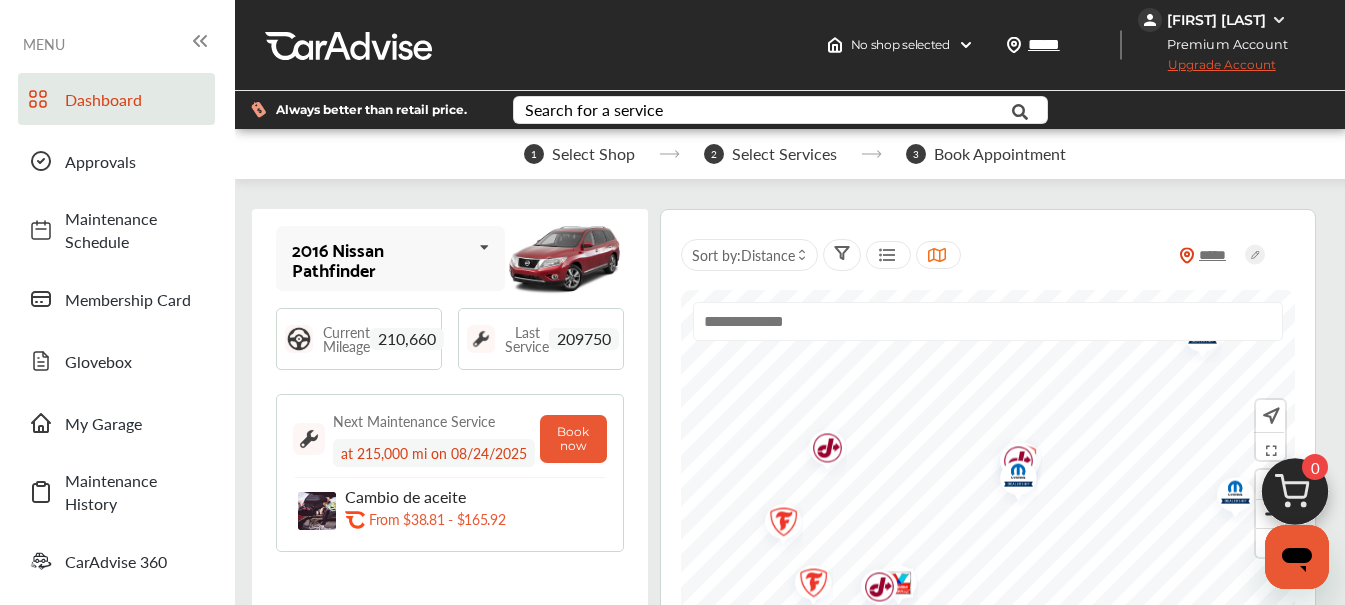 scroll, scrollTop: 0, scrollLeft: 0, axis: both 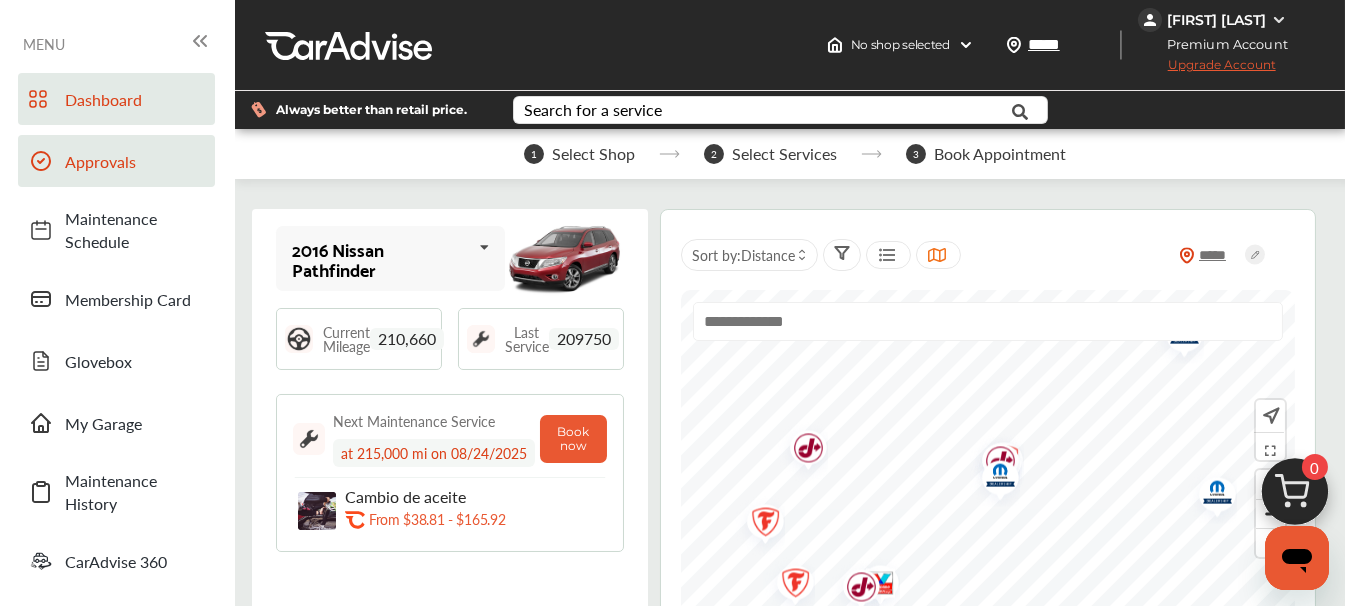 click on "Approvals" at bounding box center (116, 161) 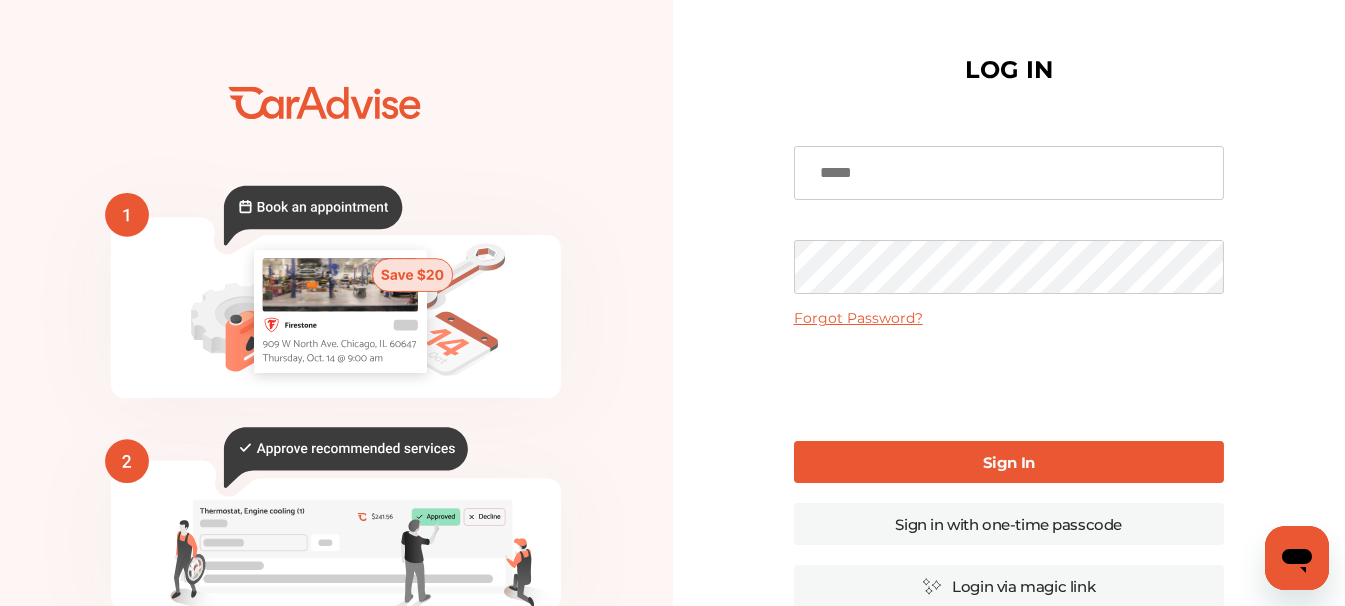 type on "**********" 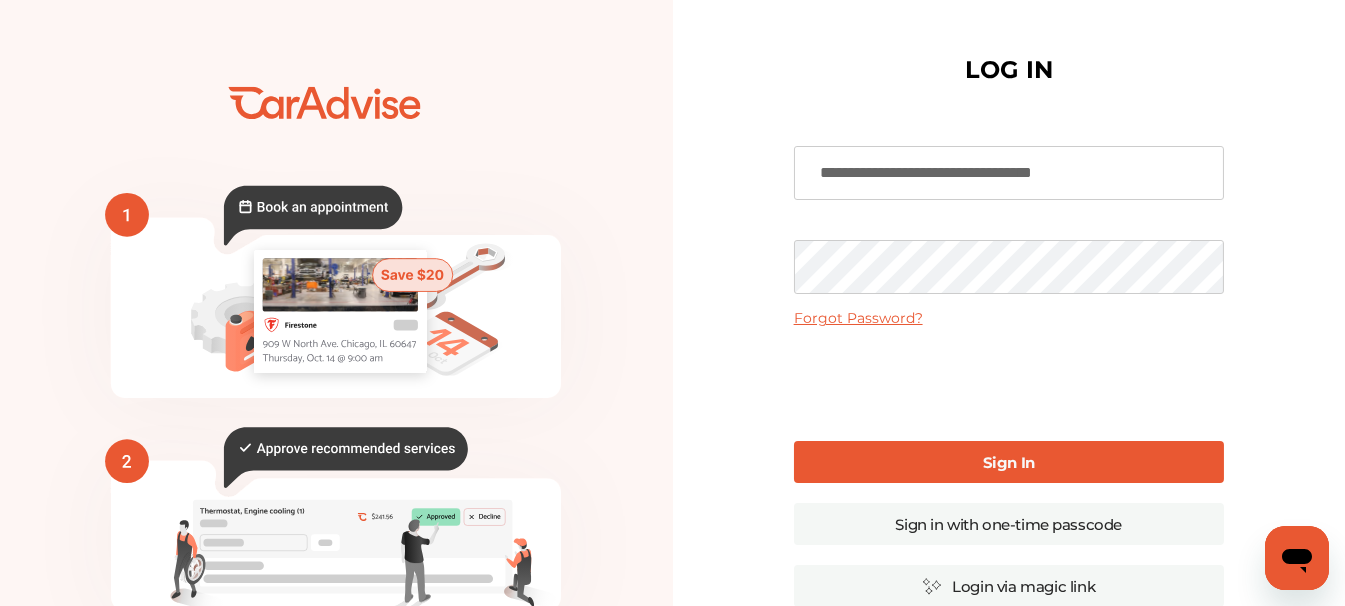 click on "Sign In" at bounding box center [1009, 462] 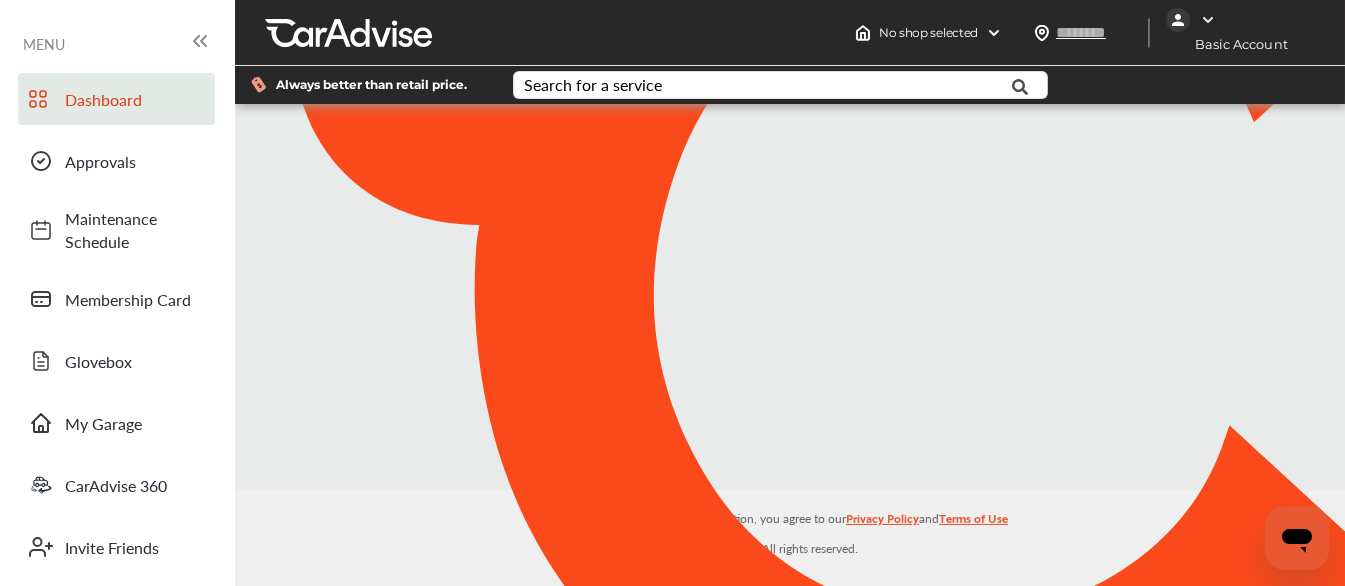 type on "*****" 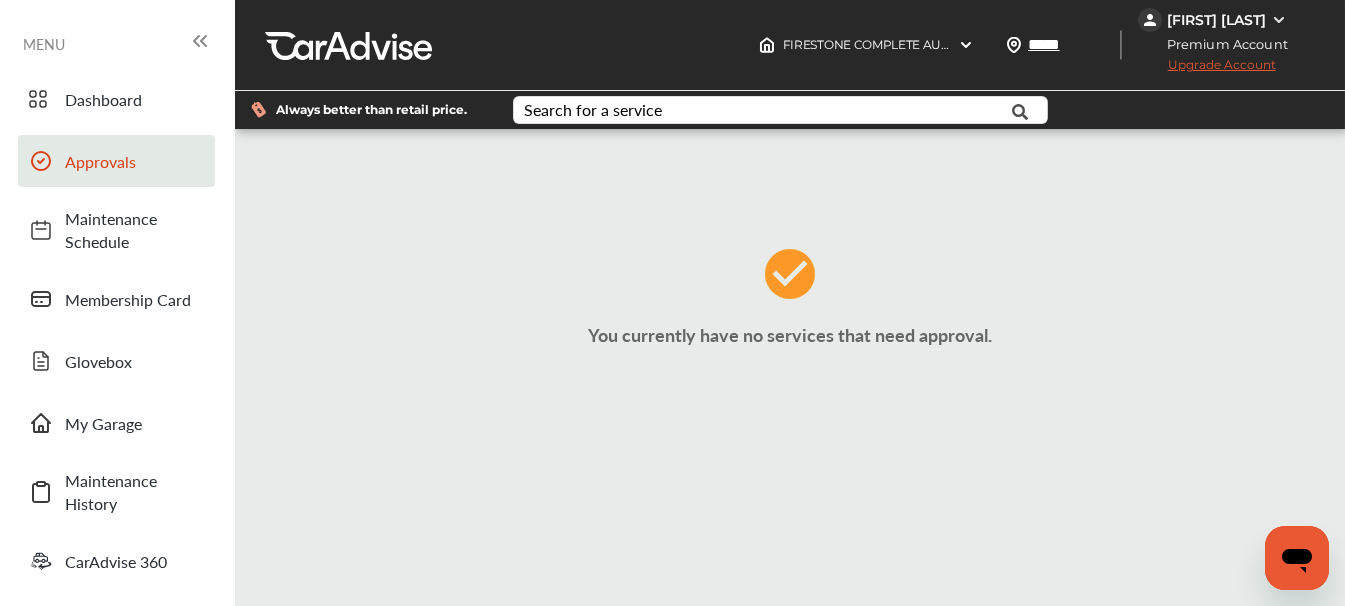click on "Approvals" at bounding box center (135, 161) 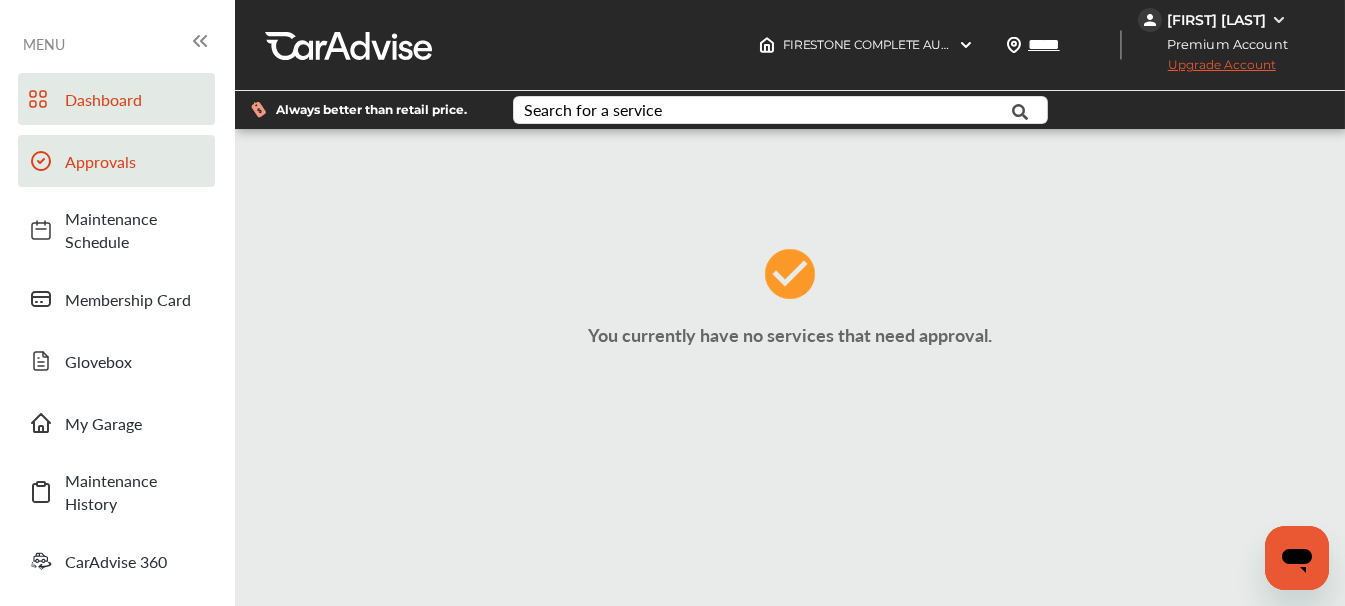 click on "Dashboard" at bounding box center (116, 99) 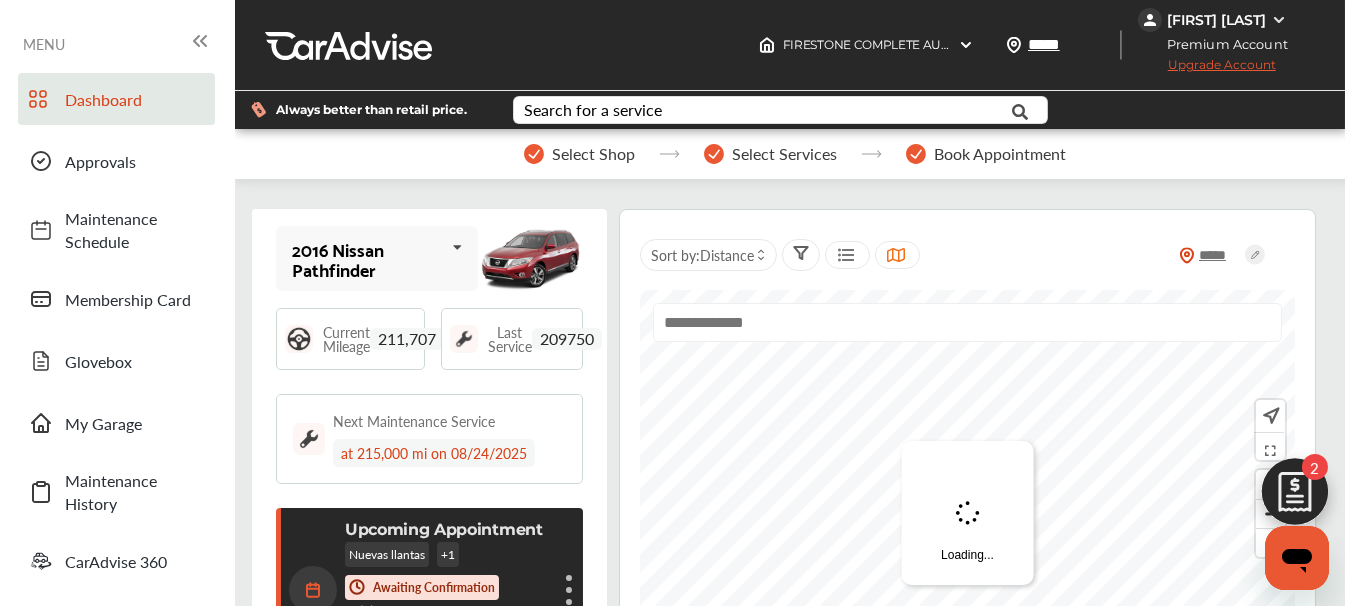scroll, scrollTop: 280, scrollLeft: 0, axis: vertical 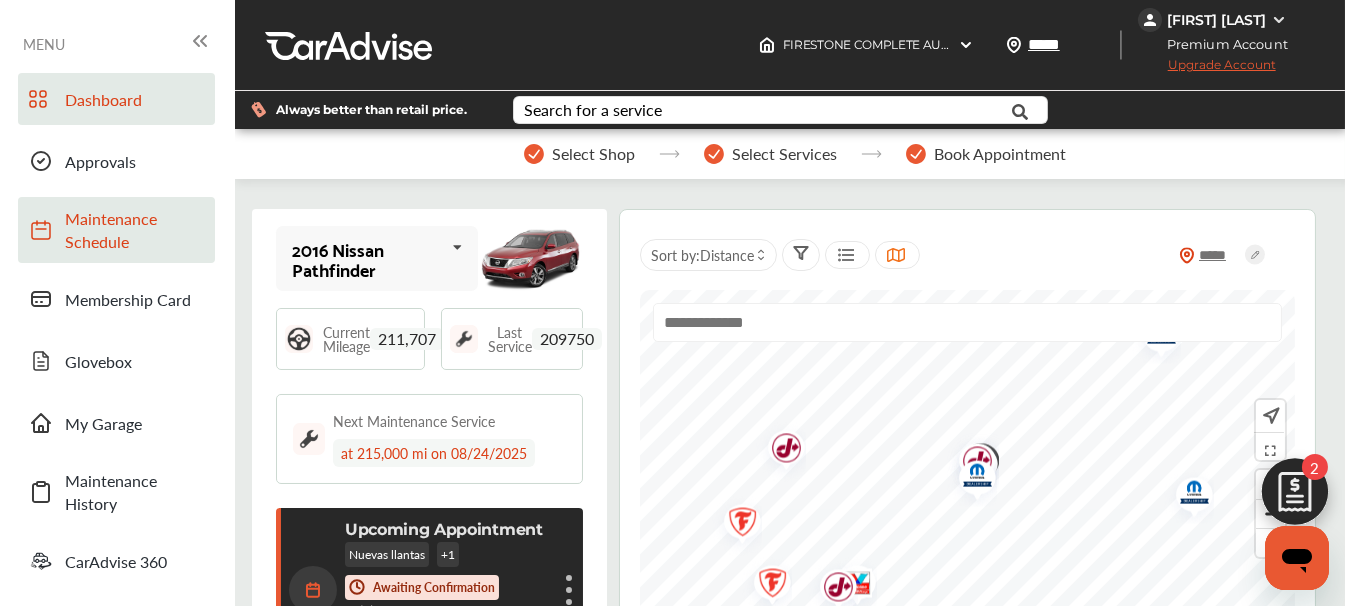 click on "Maintenance Schedule" at bounding box center (135, 230) 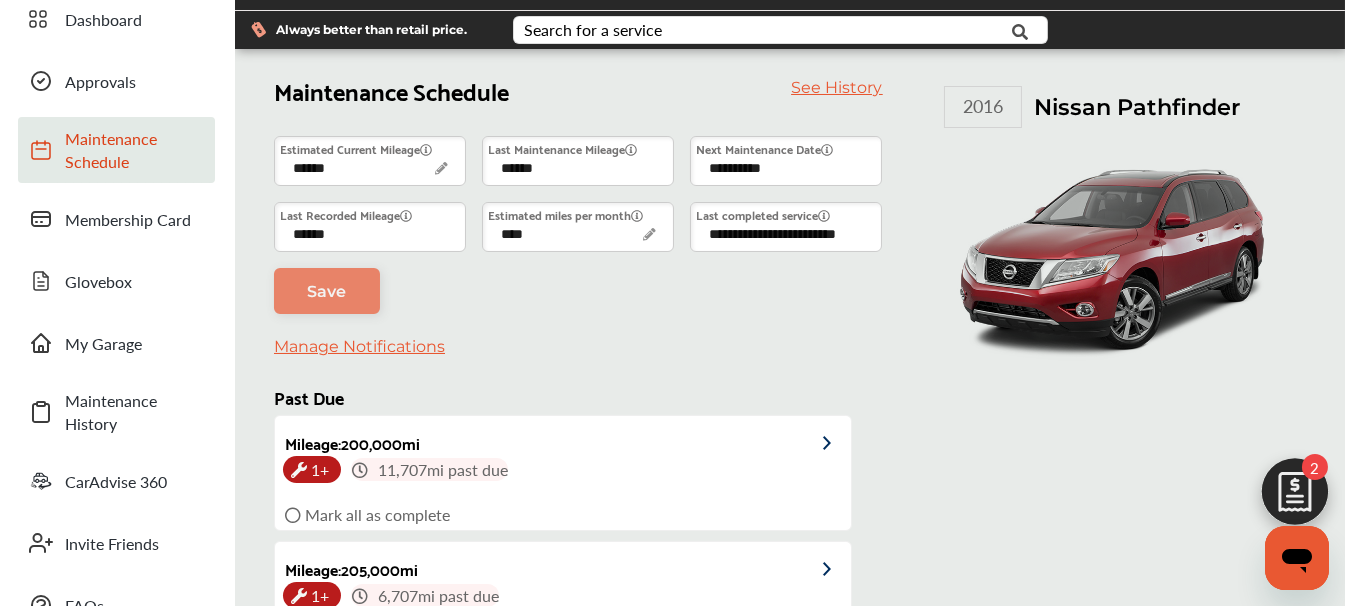 scroll, scrollTop: 358, scrollLeft: 0, axis: vertical 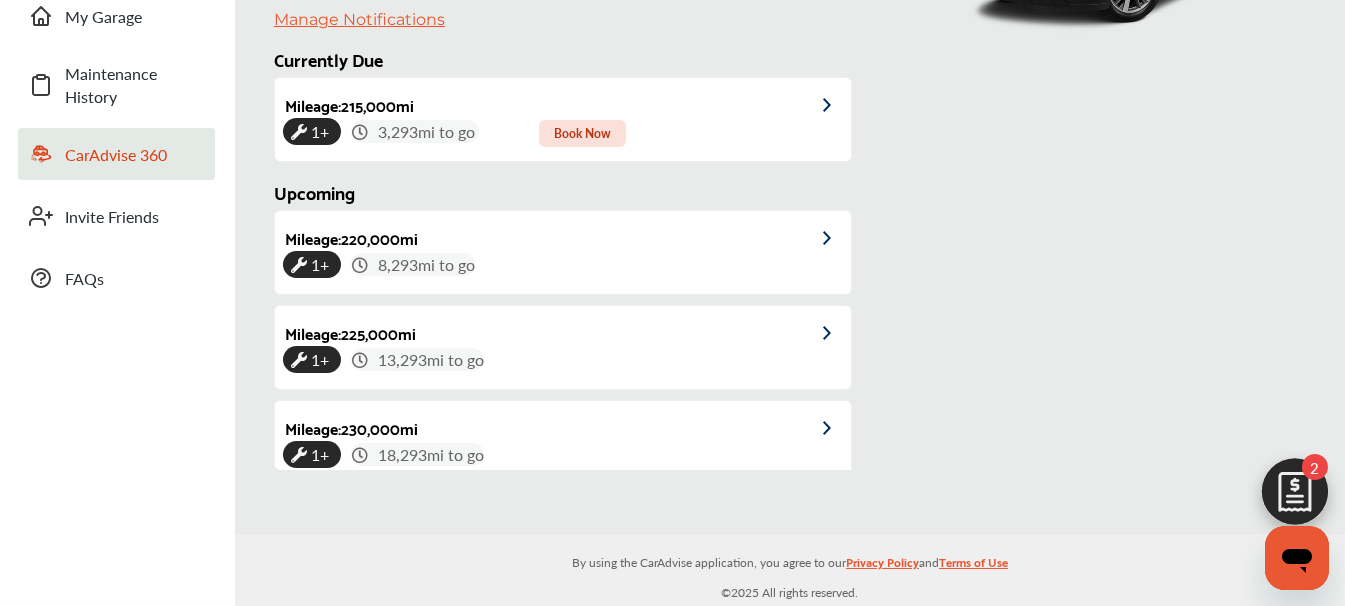 click on "CarAdvise 360" at bounding box center [116, 154] 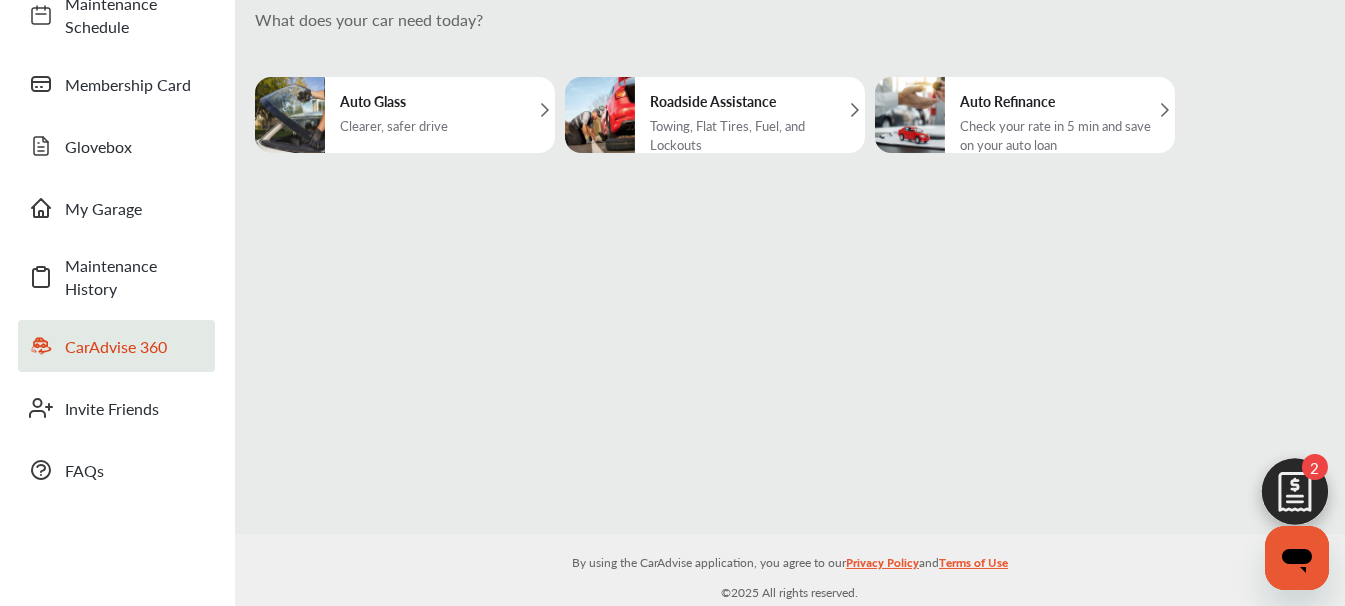 scroll, scrollTop: 0, scrollLeft: 0, axis: both 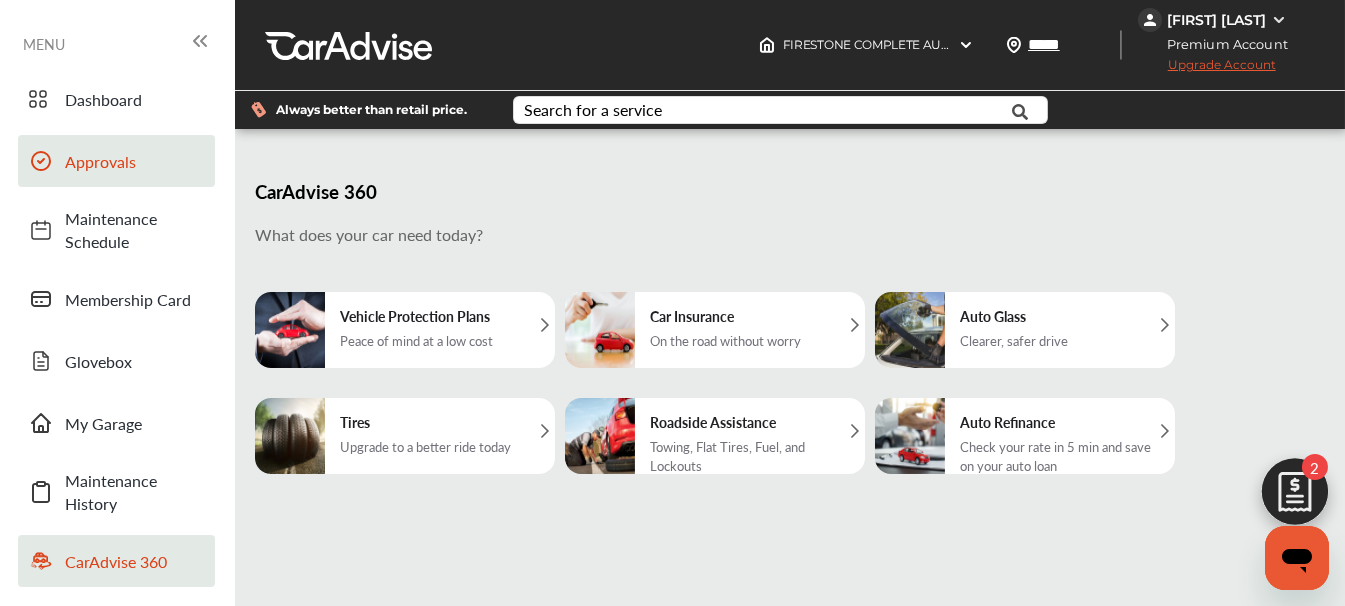click on "Approvals" at bounding box center [116, 161] 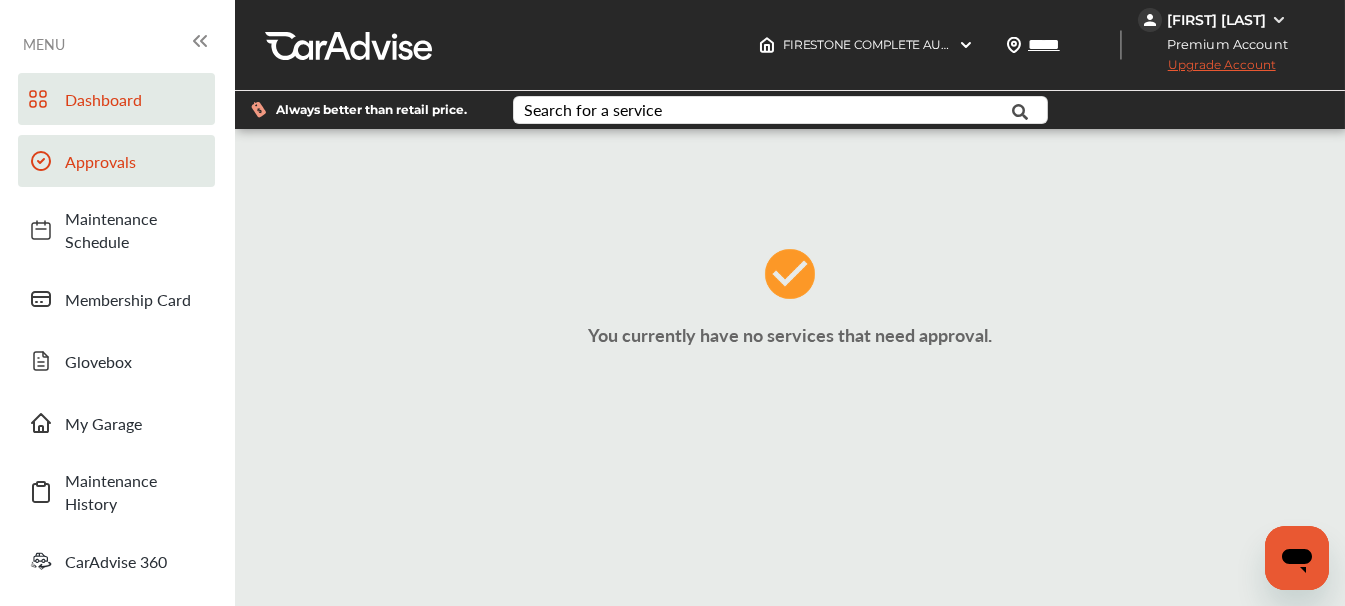 click on "Dashboard" at bounding box center (135, 99) 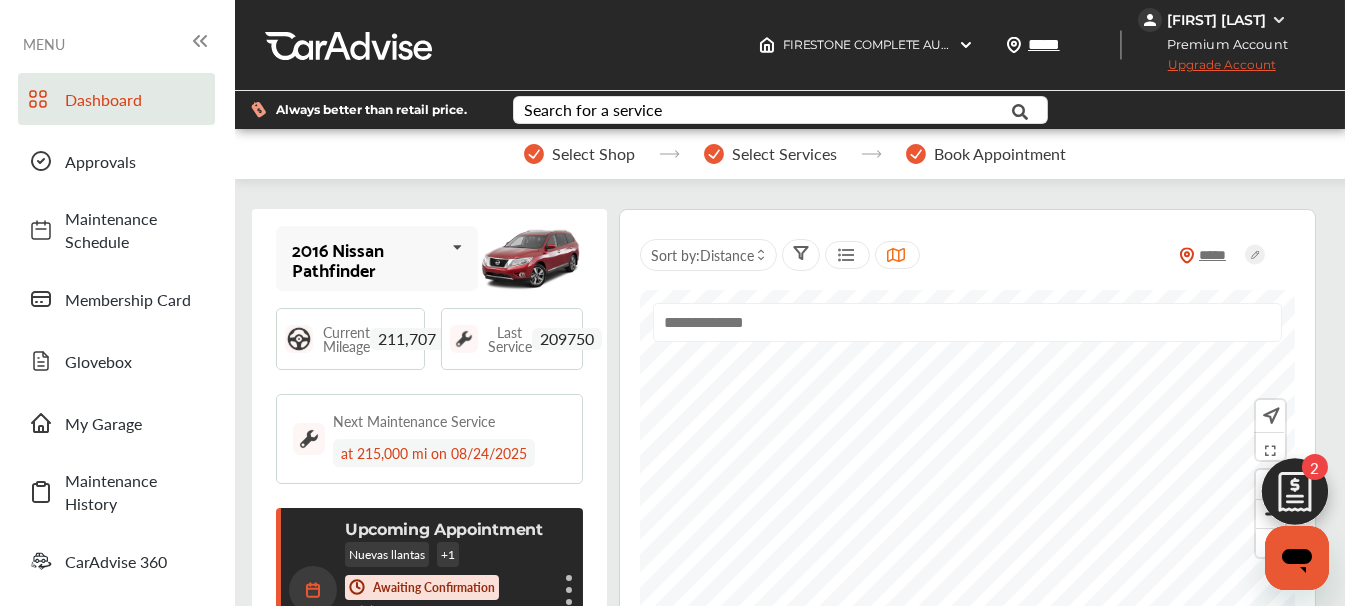 scroll, scrollTop: 280, scrollLeft: 0, axis: vertical 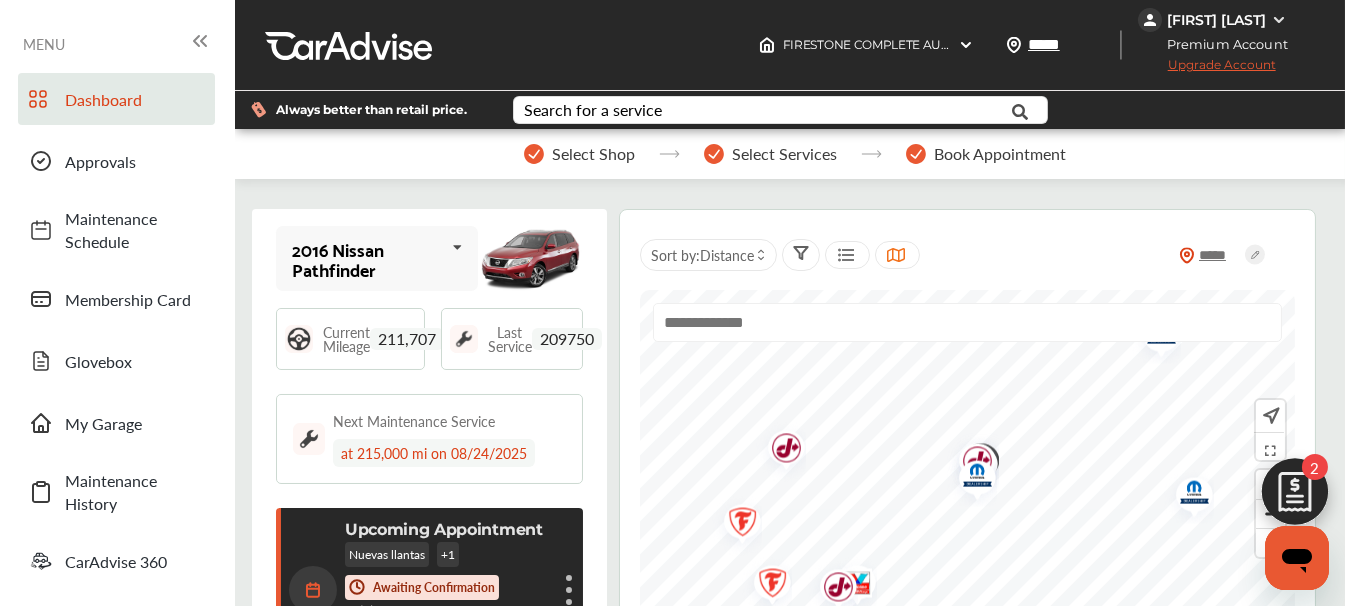 click at bounding box center [458, 247] 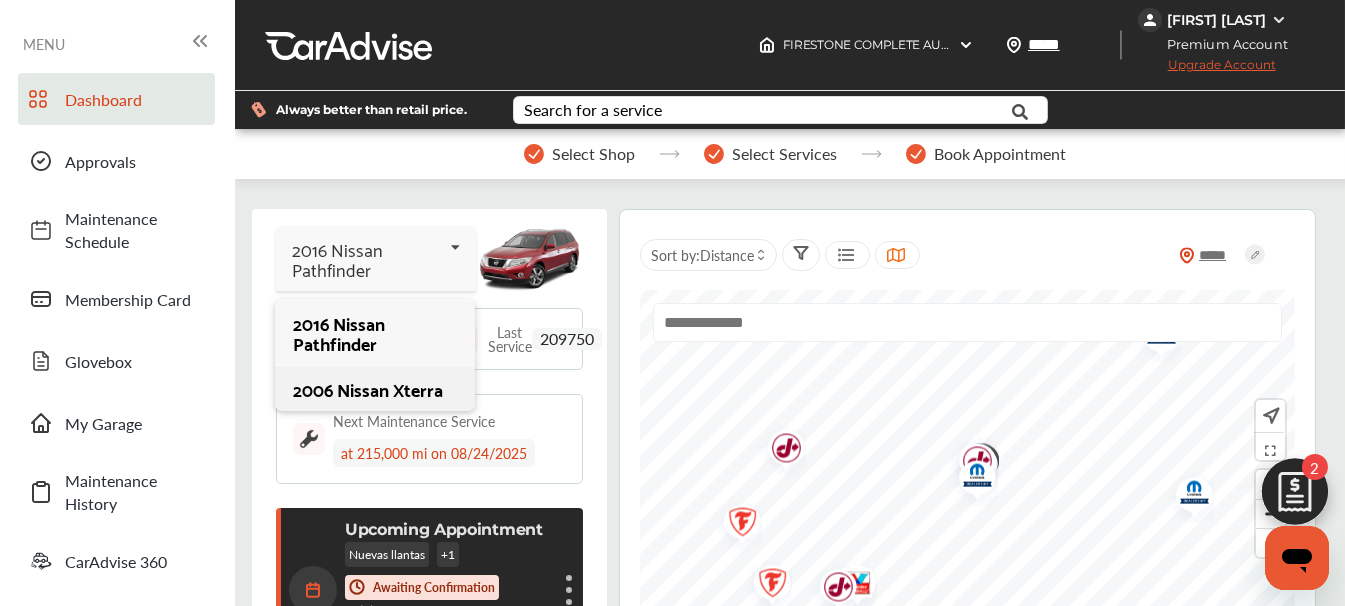 click on "2006 Nissan Xterra" at bounding box center [374, 389] 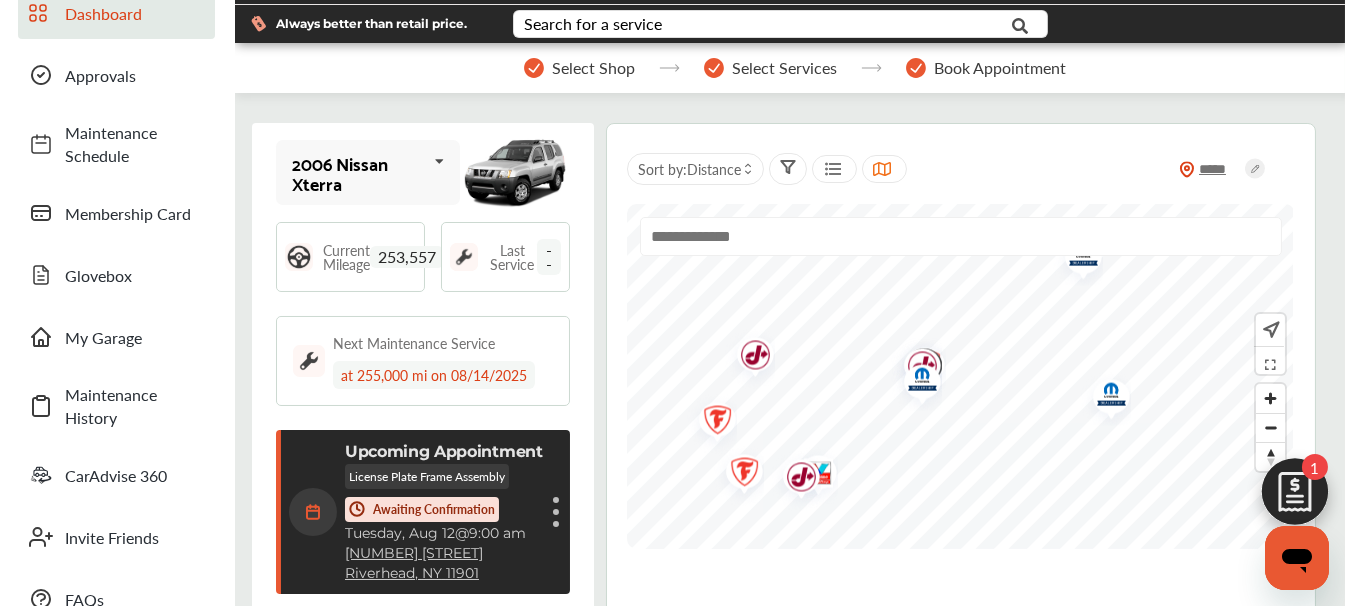 scroll, scrollTop: 133, scrollLeft: 0, axis: vertical 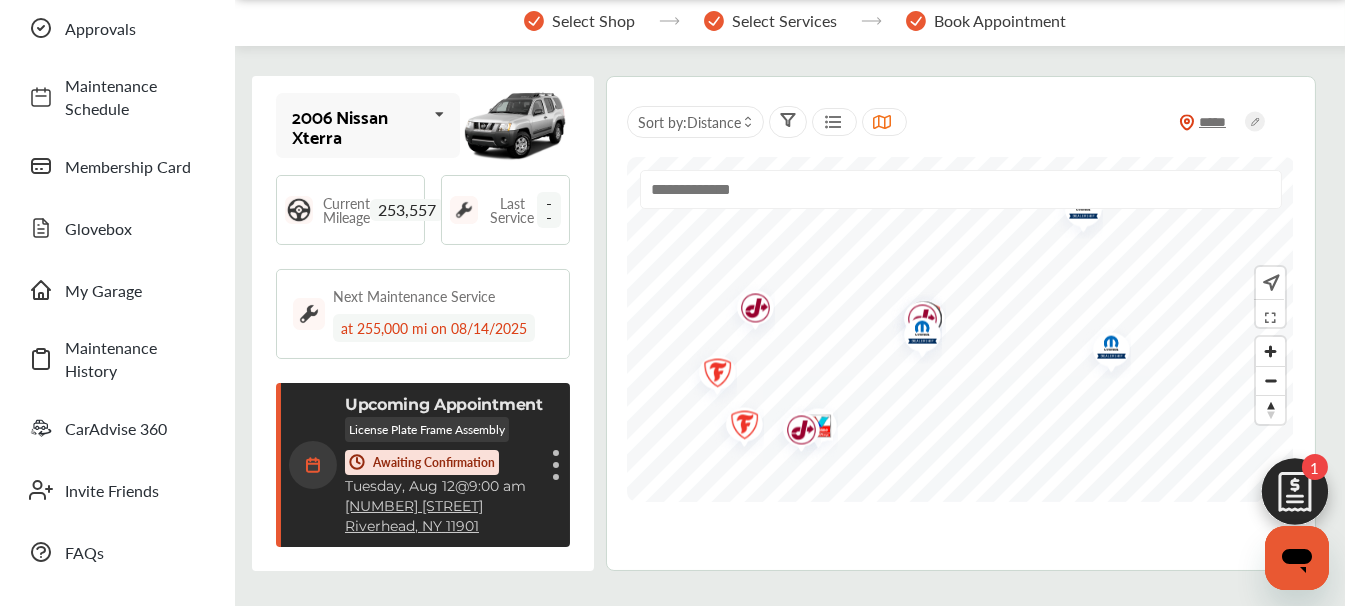 click on "888 Old Country Rd" at bounding box center (414, 506) 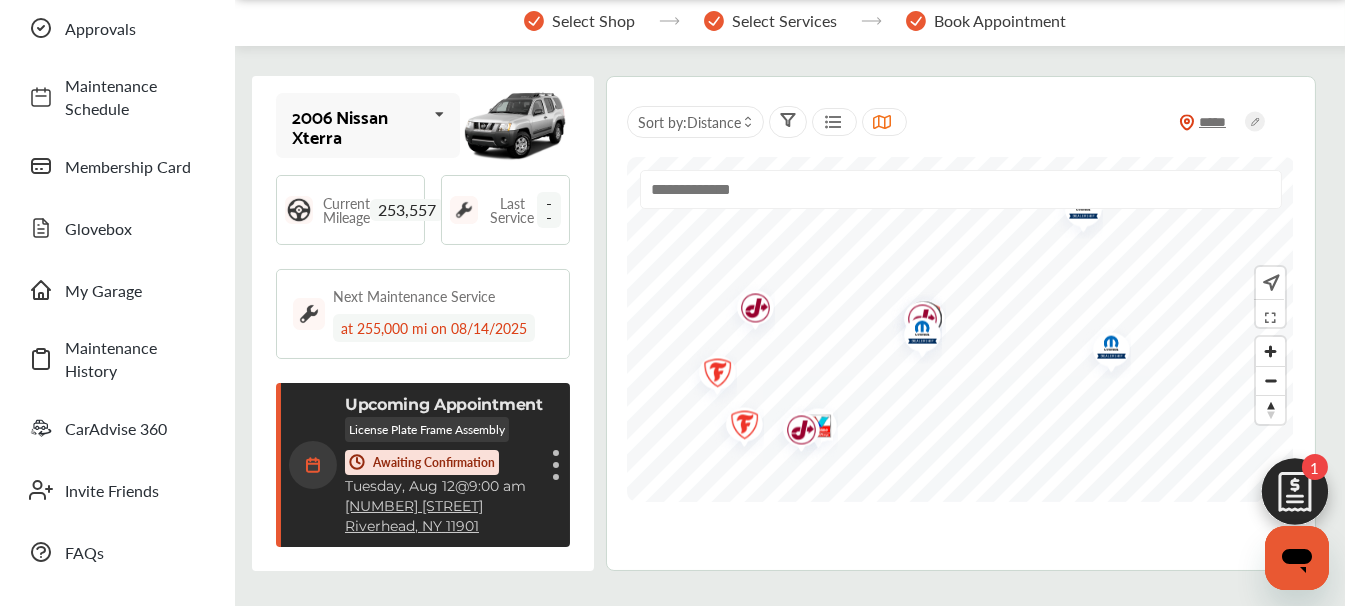 click on "Awaiting Confirmation" at bounding box center [434, 462] 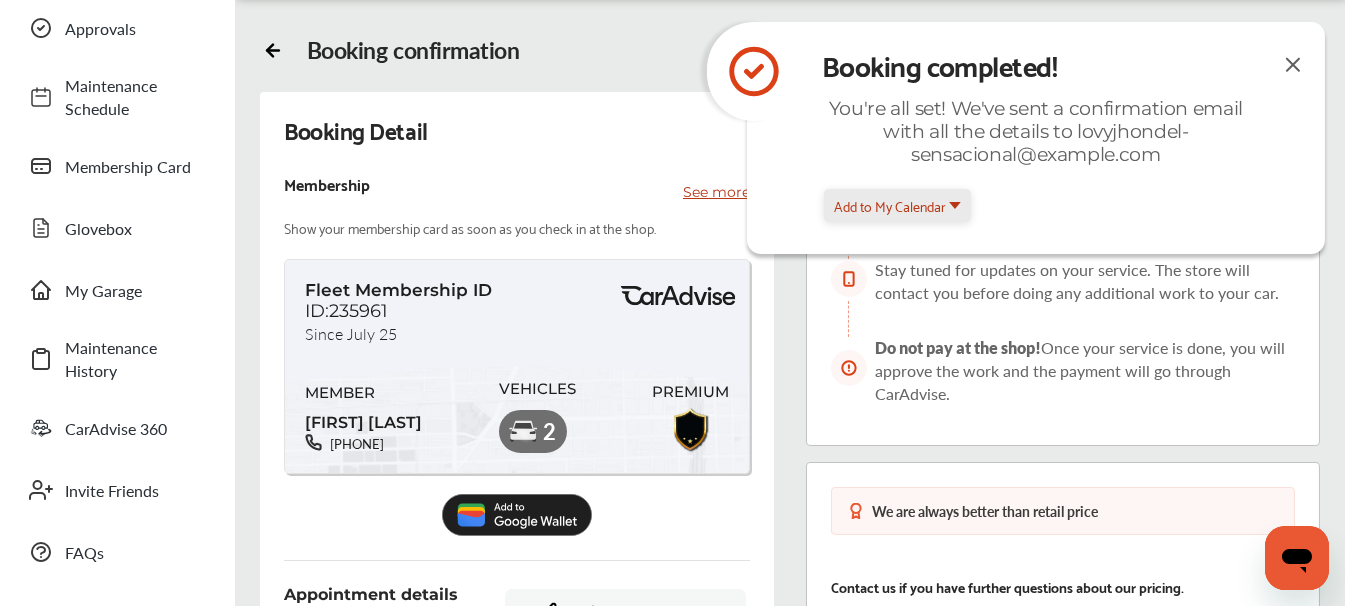 click on "Add to My Calendar" at bounding box center (890, 205) 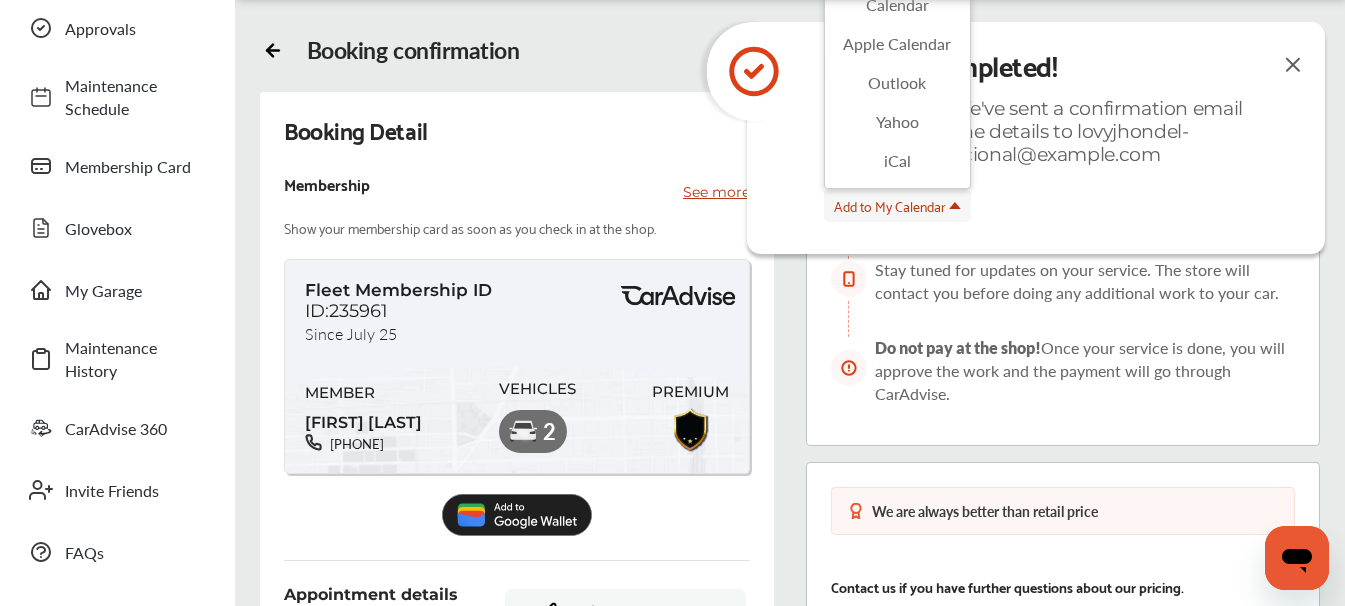 click on "Booking Detail Membership See more Show your membership card as soon as you check in at the shop. Fleet Membership ID ID:235961 Since July 25 MEMBER LUCIO   ALVARADO 631-615-4965 VEHICLES 2 PREMIUM Appointment details Tuesday, Aug 12  @  9:00 am
Modify Appointment Midas null Midas Driving Direction ↓ 888 Old Country Rd Riverhead, NY 11901 Services   (1) • License Plate Frame Assembly Discount Price at Shop Estimated total cost N/A For further details, inquiries, or any other concerns, please reach out to our Support team. support@caradvise.com (844) 923-8473 Click here to get more information Cancel Appointment" at bounding box center (517, 670) 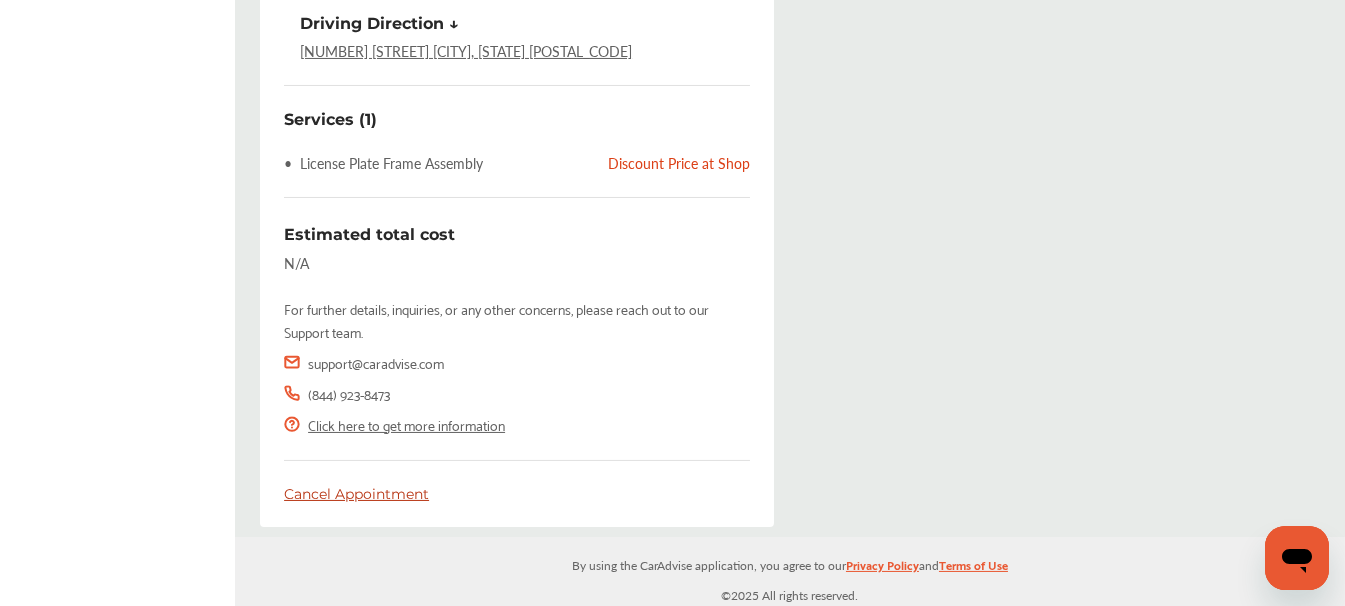 scroll, scrollTop: 864, scrollLeft: 0, axis: vertical 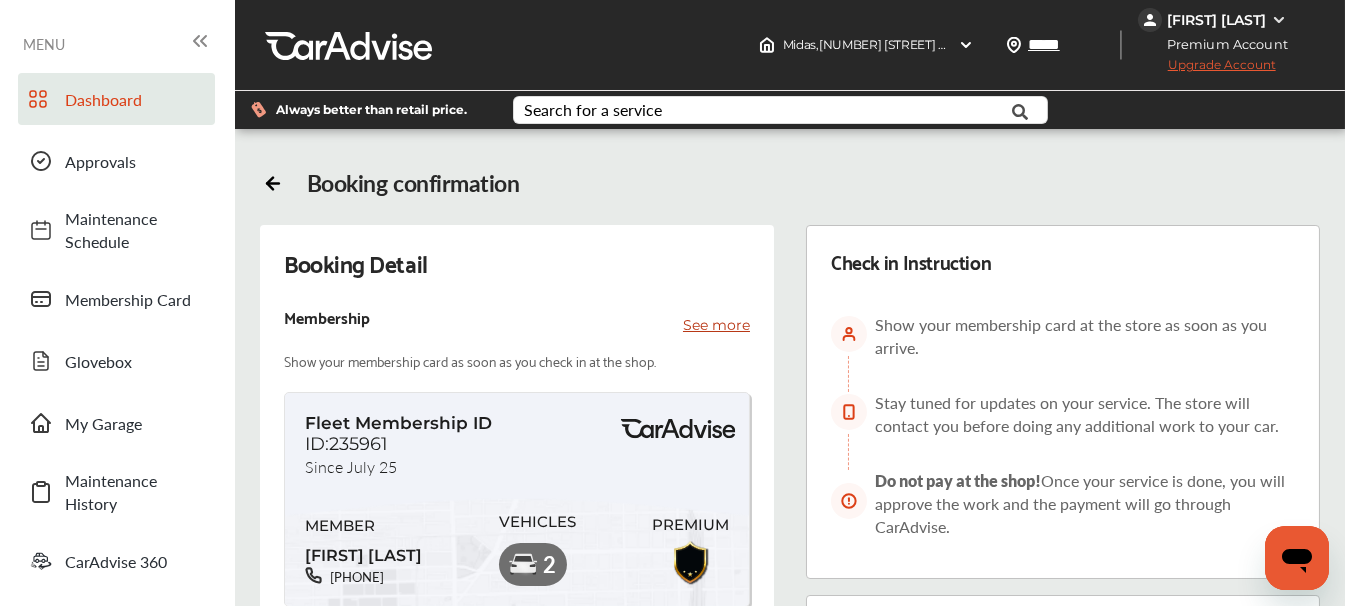 click on "Dashboard" at bounding box center [135, 99] 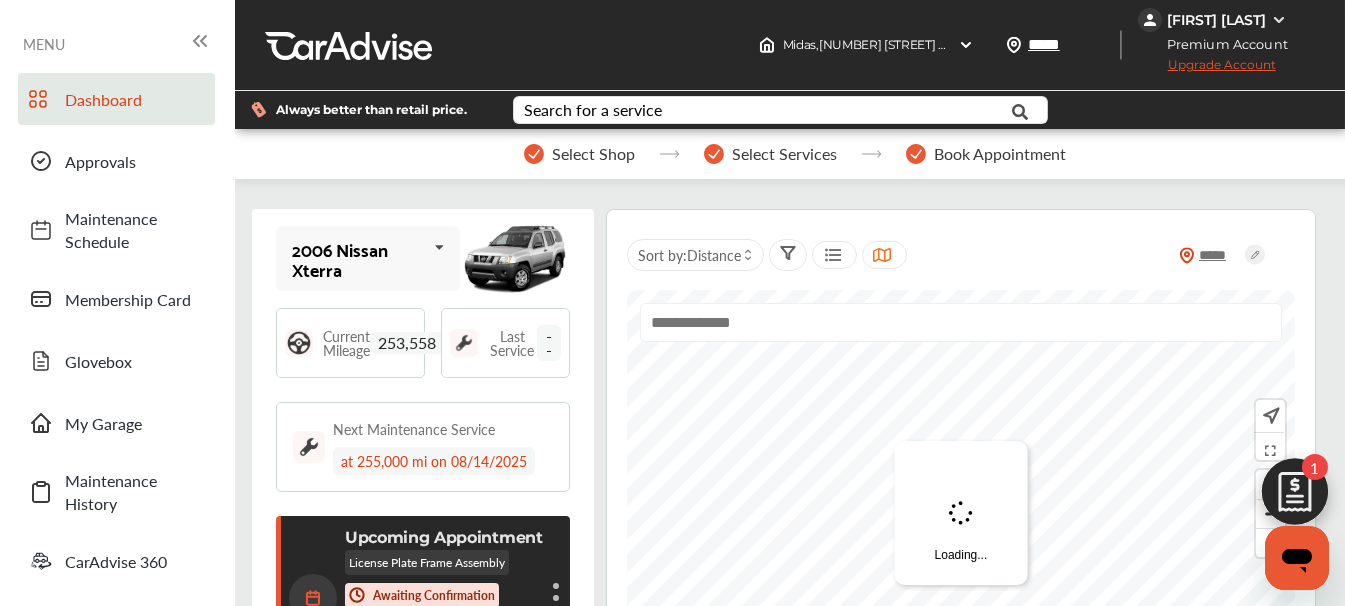 scroll, scrollTop: 299, scrollLeft: 0, axis: vertical 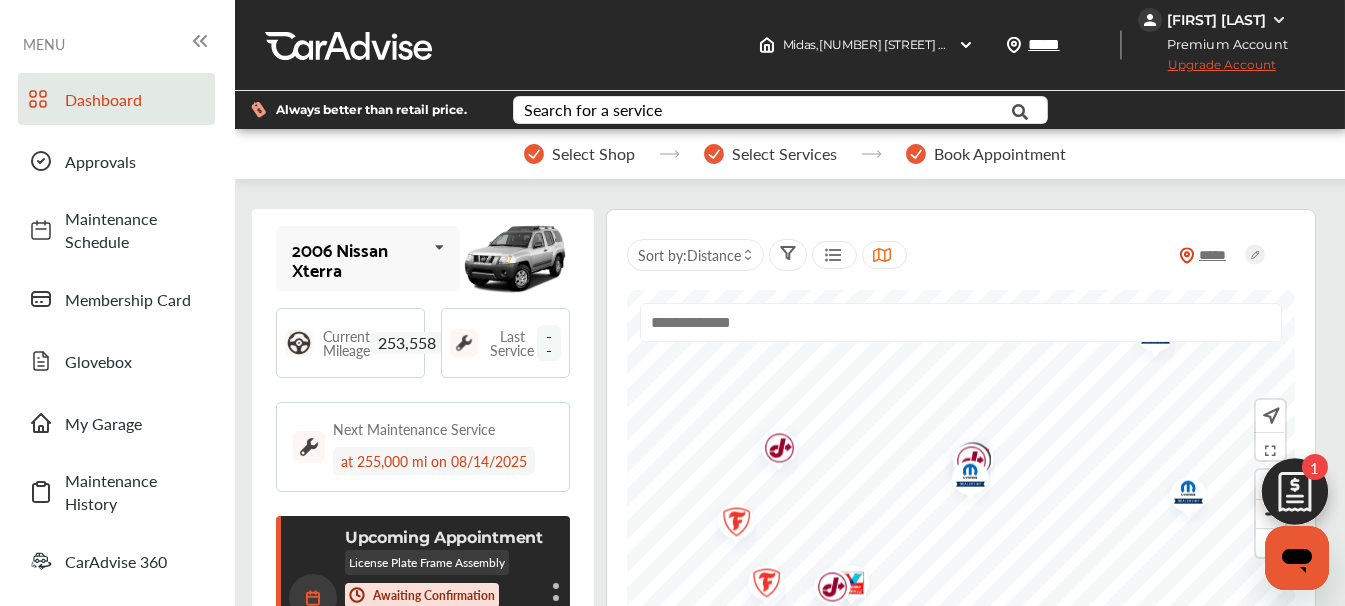click at bounding box center [440, 247] 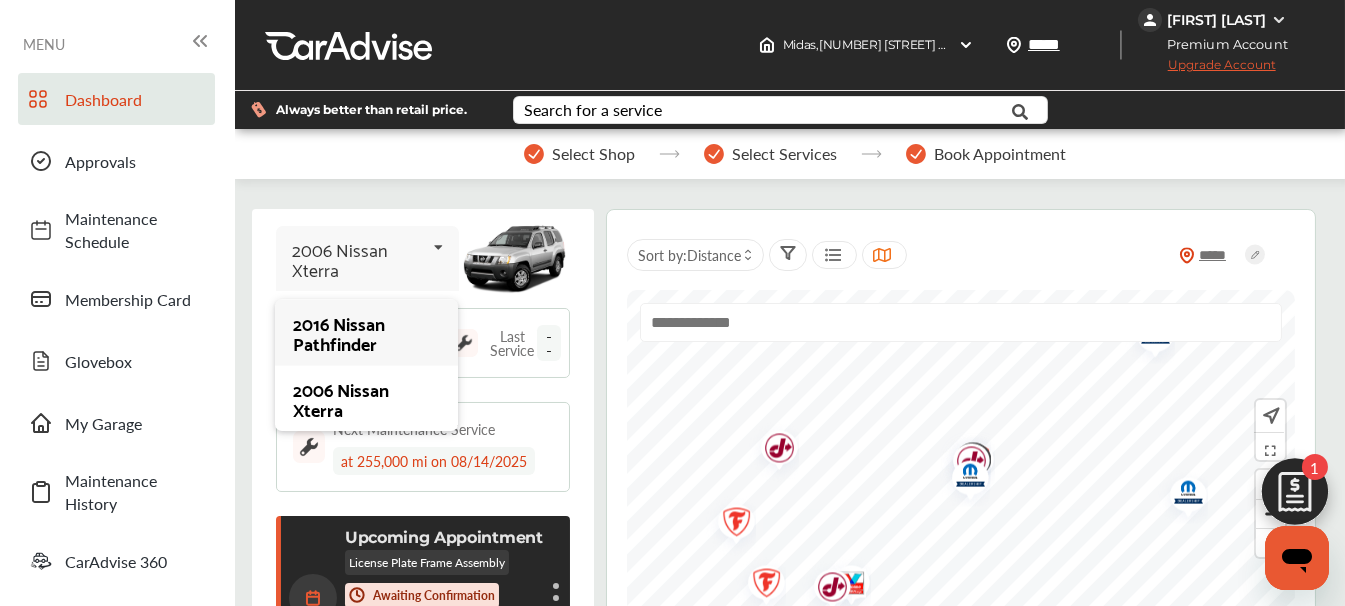 click on "2016 Nissan Pathfinder" at bounding box center (366, 333) 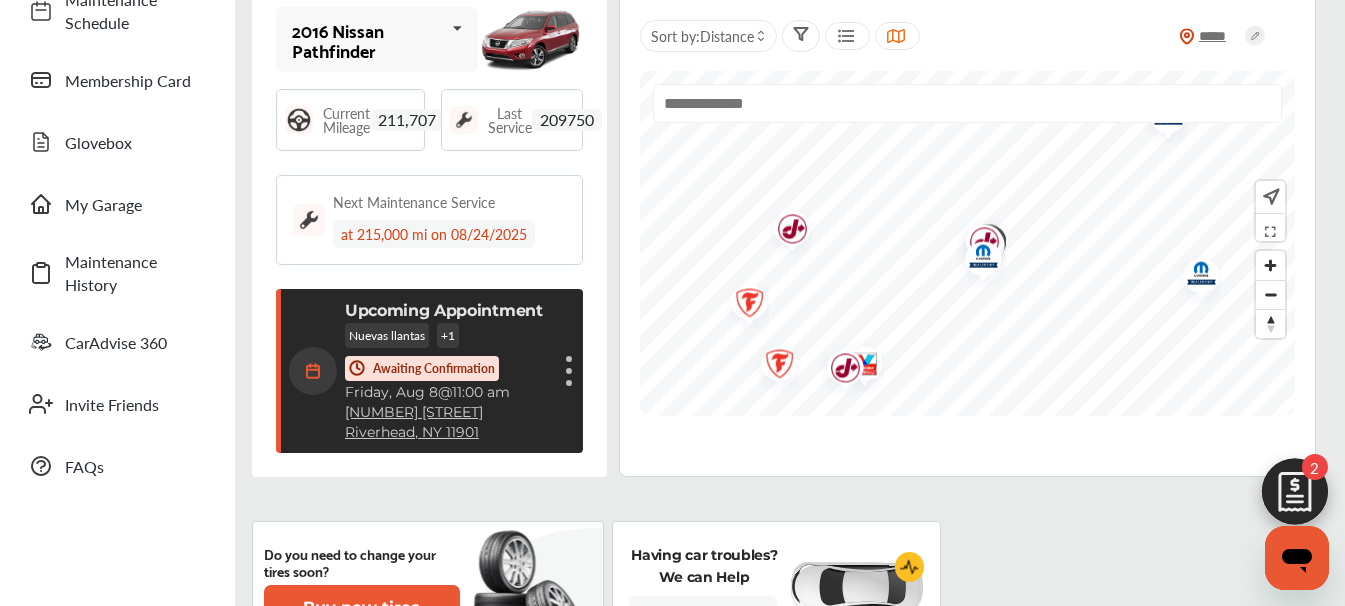 scroll, scrollTop: 266, scrollLeft: 0, axis: vertical 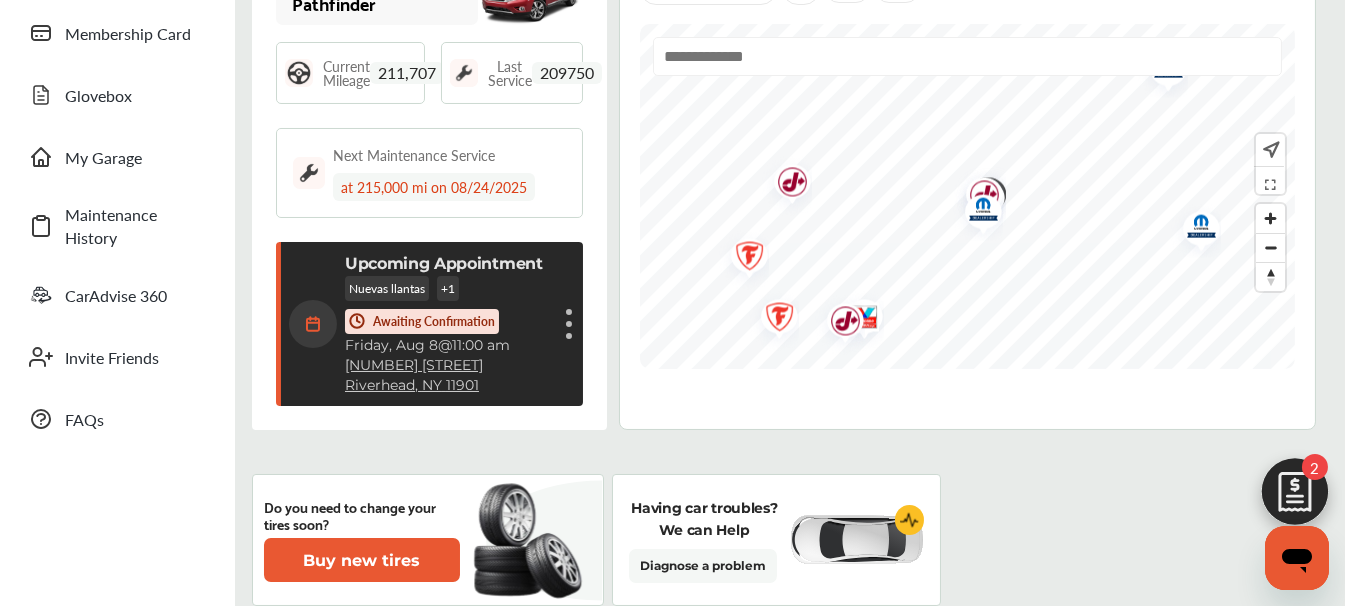 click on "Awaiting Confirmation" at bounding box center [434, 321] 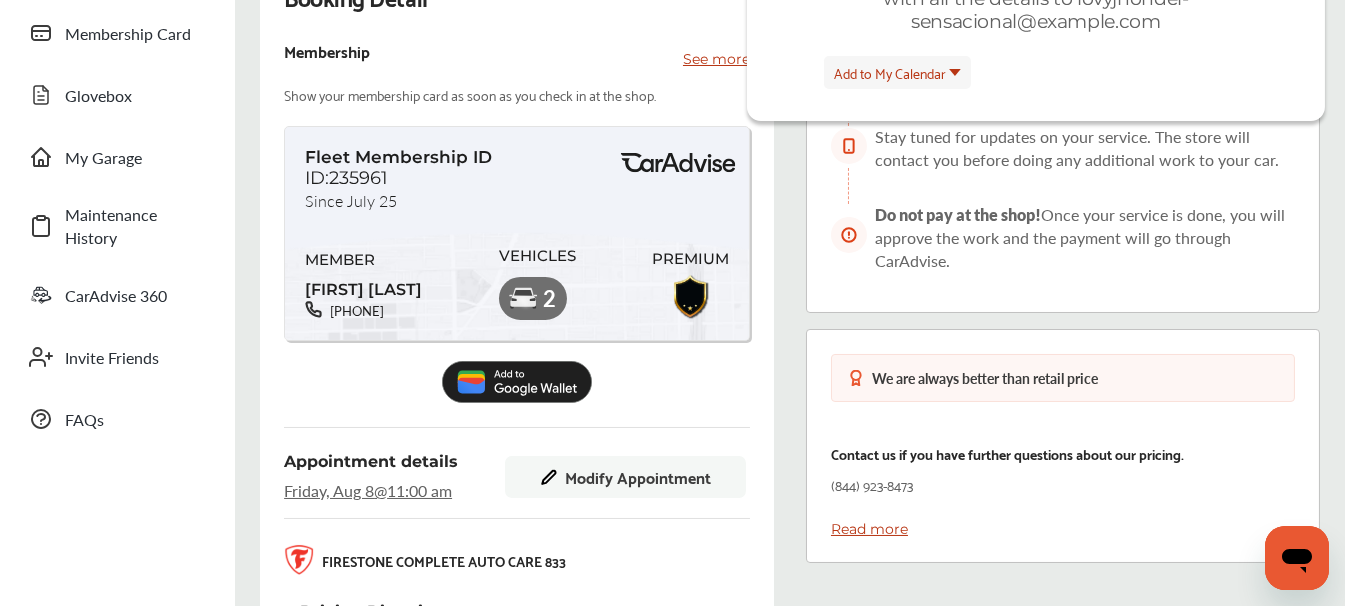 click on "Modify Appointment" at bounding box center (638, 477) 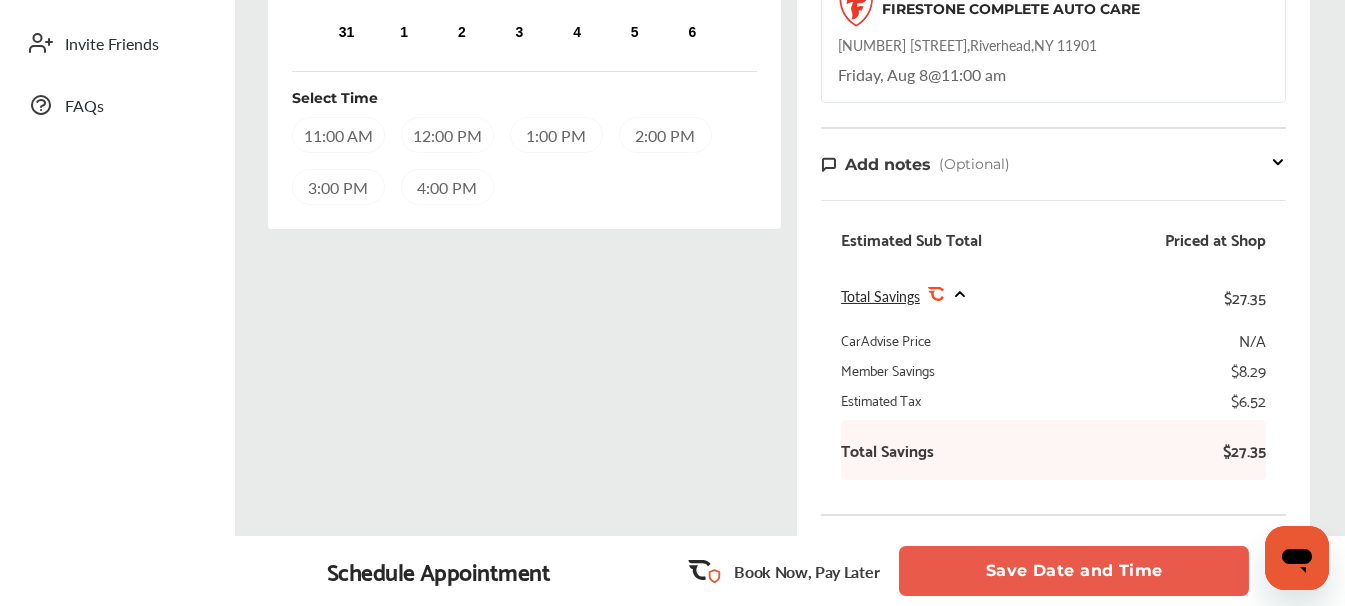scroll, scrollTop: 533, scrollLeft: 0, axis: vertical 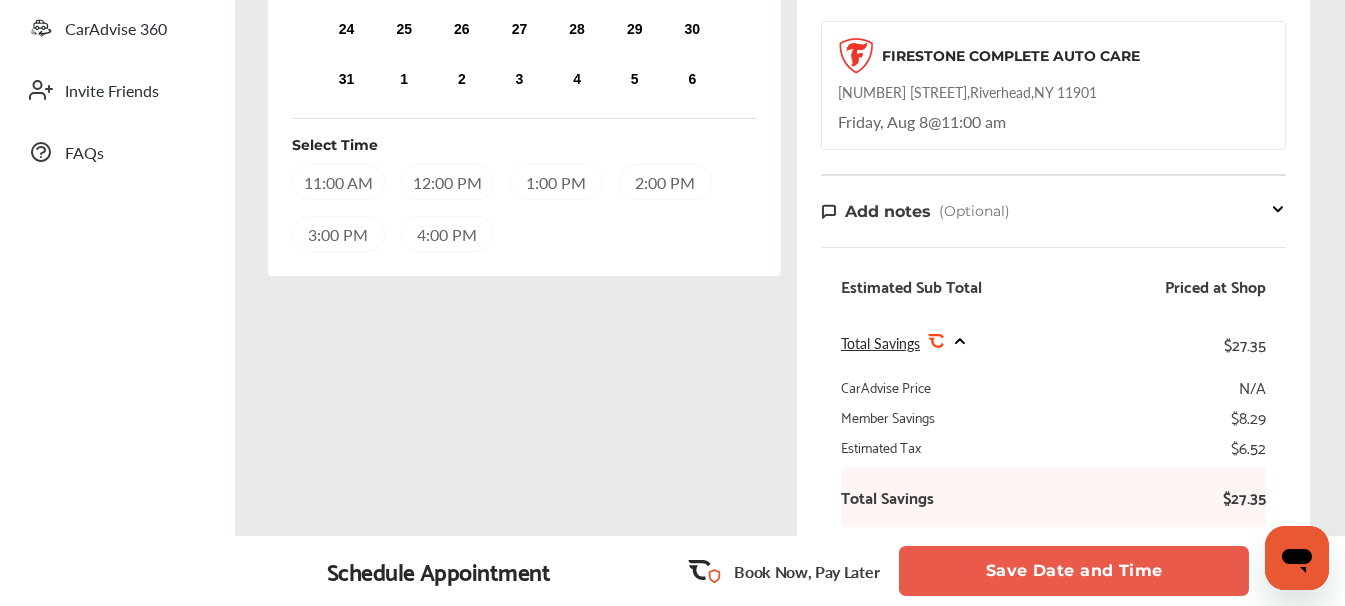 click on "12:00 PM" at bounding box center [447, 182] 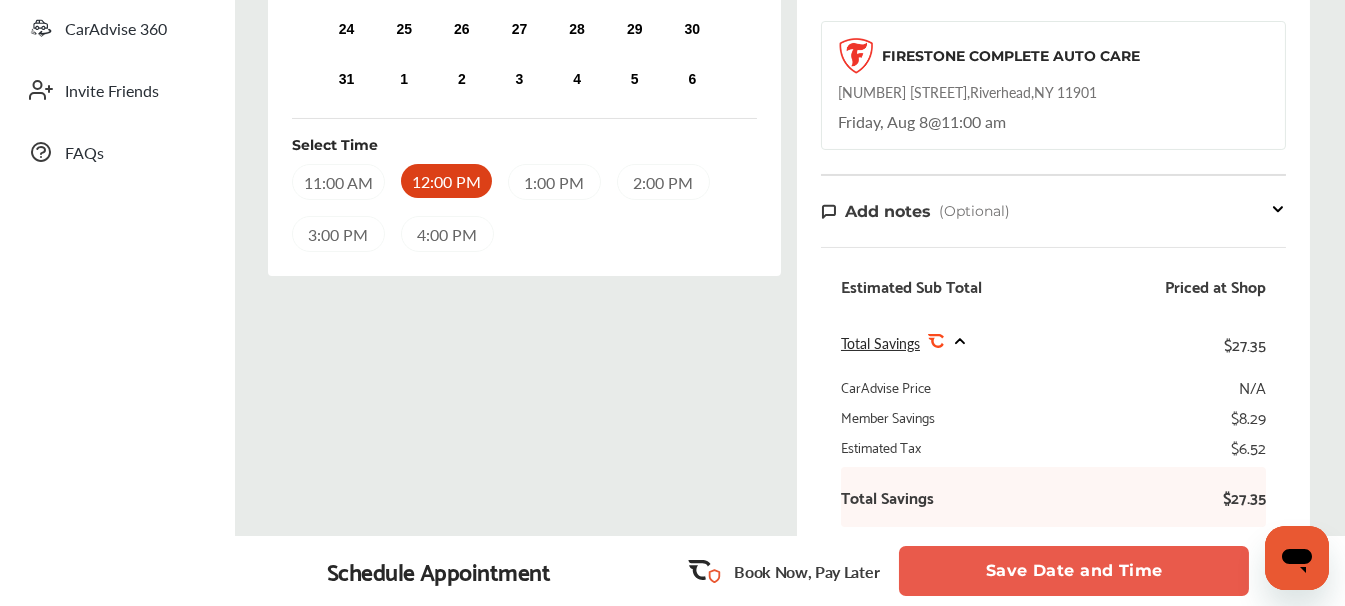 scroll, scrollTop: 110, scrollLeft: 0, axis: vertical 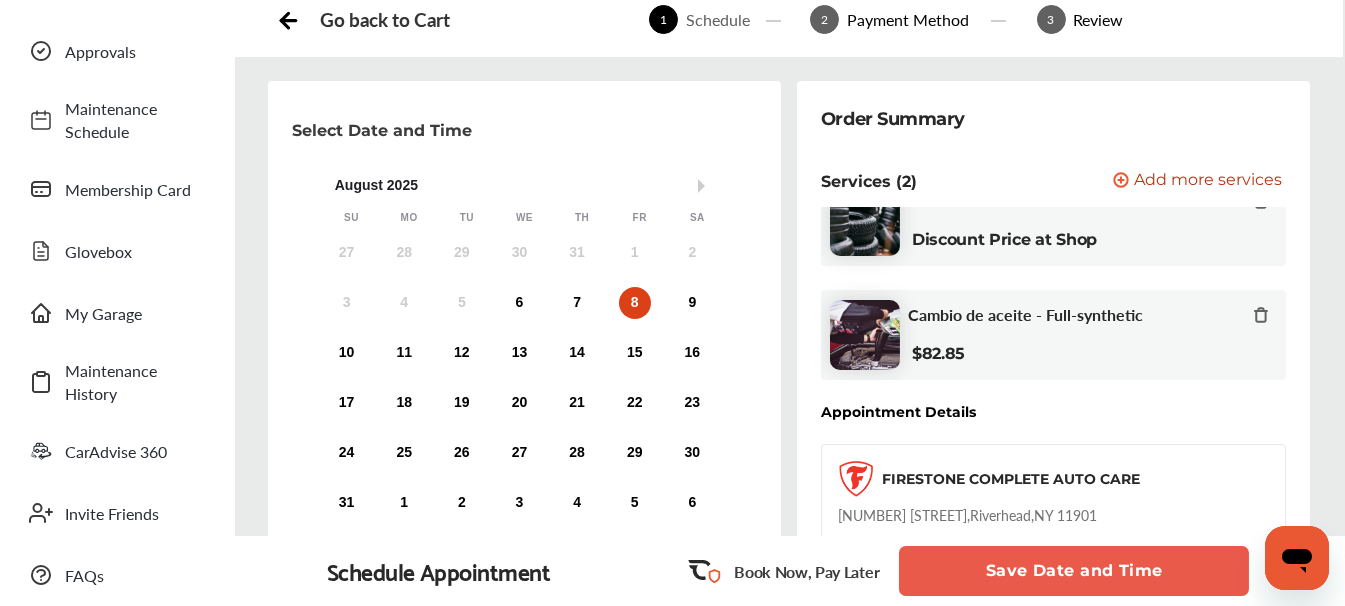 click on "Save Date and Time" at bounding box center (1074, 571) 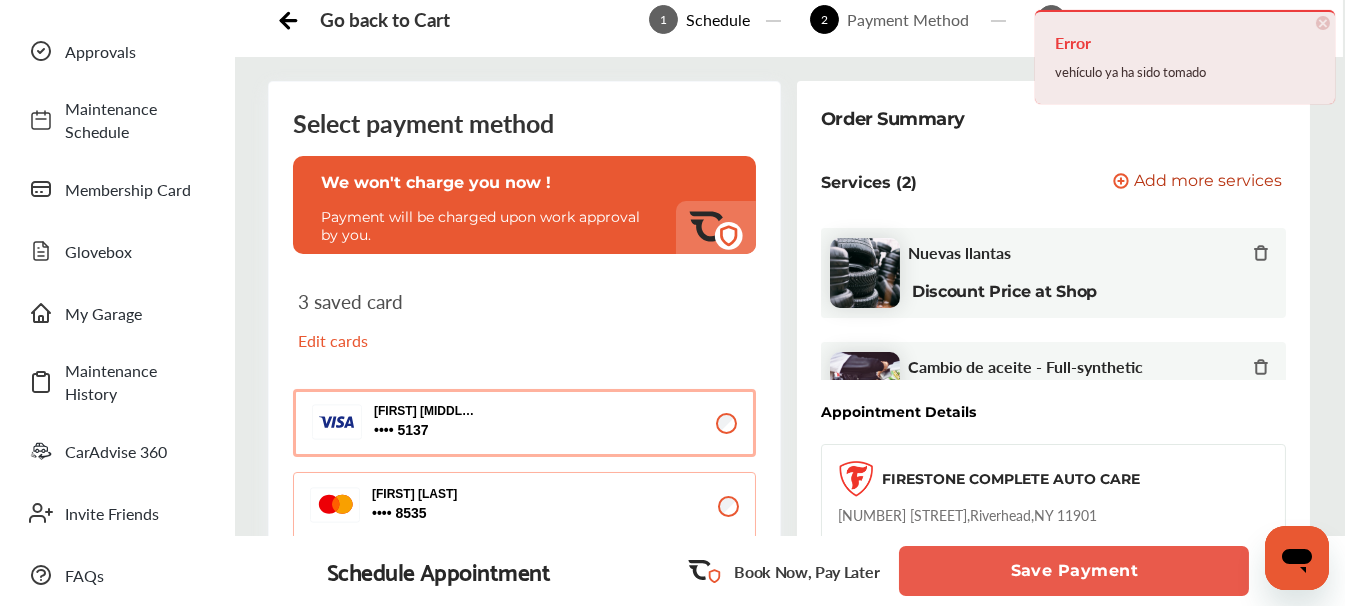 scroll, scrollTop: 0, scrollLeft: 0, axis: both 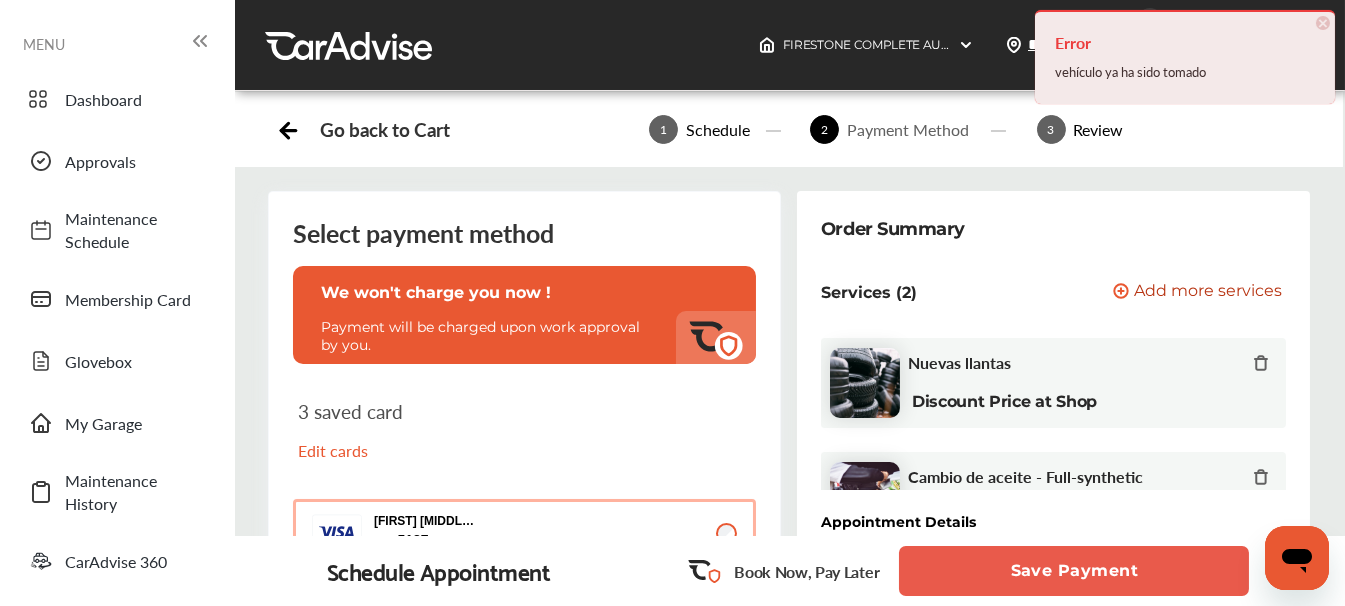 click on "3 saved card Edit cards" at bounding box center (524, 439) 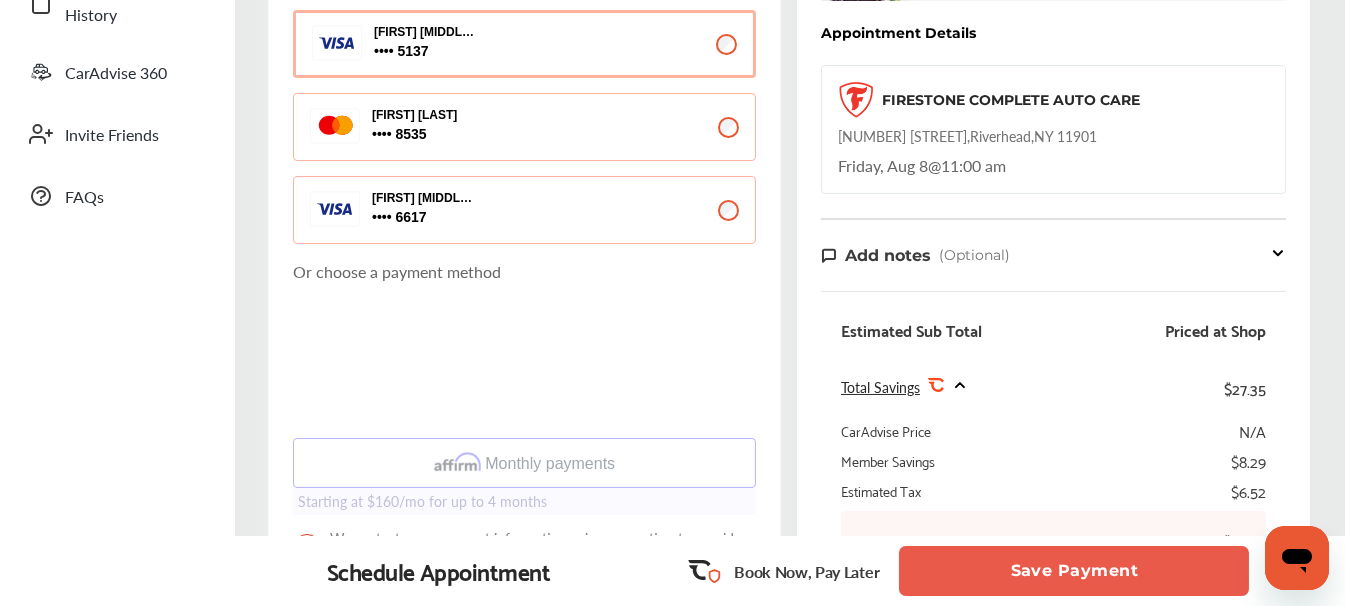 scroll, scrollTop: 0, scrollLeft: 0, axis: both 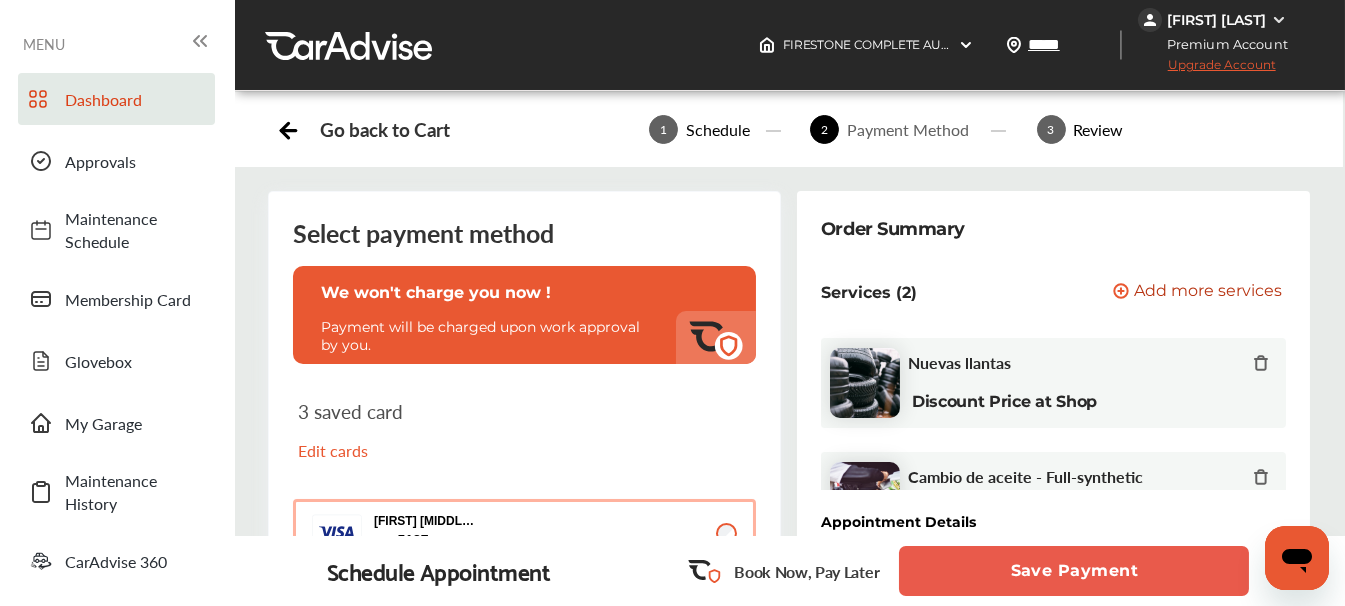 click on "Dashboard" at bounding box center [135, 99] 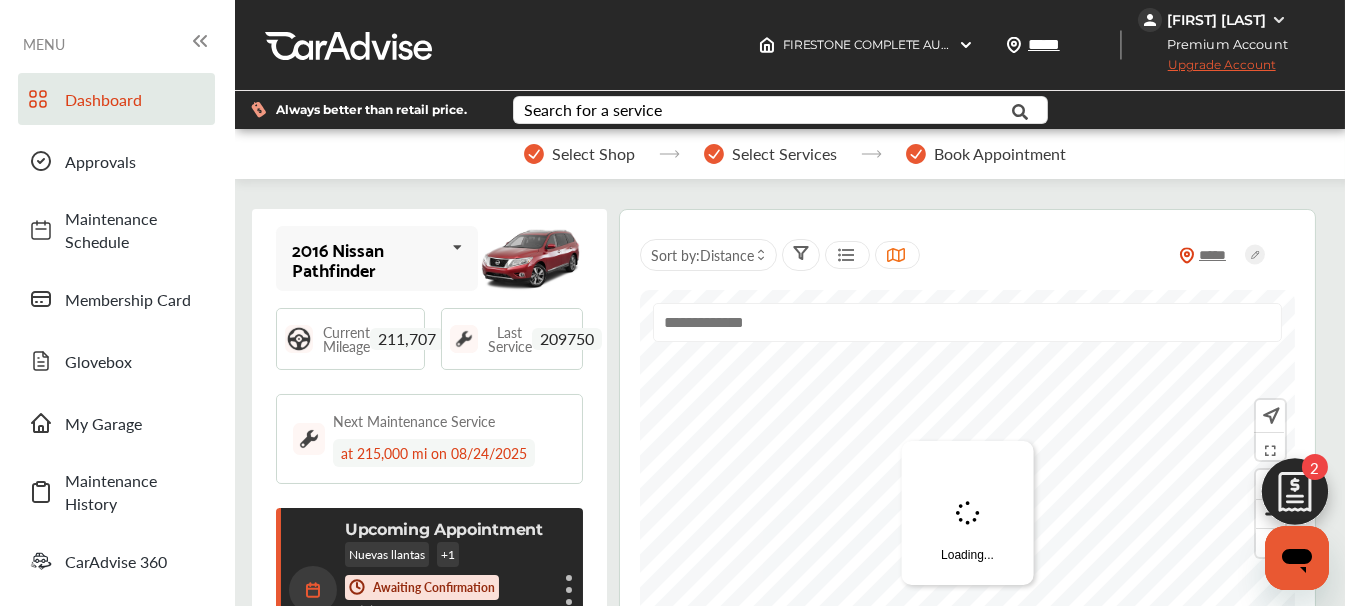 scroll, scrollTop: 280, scrollLeft: 0, axis: vertical 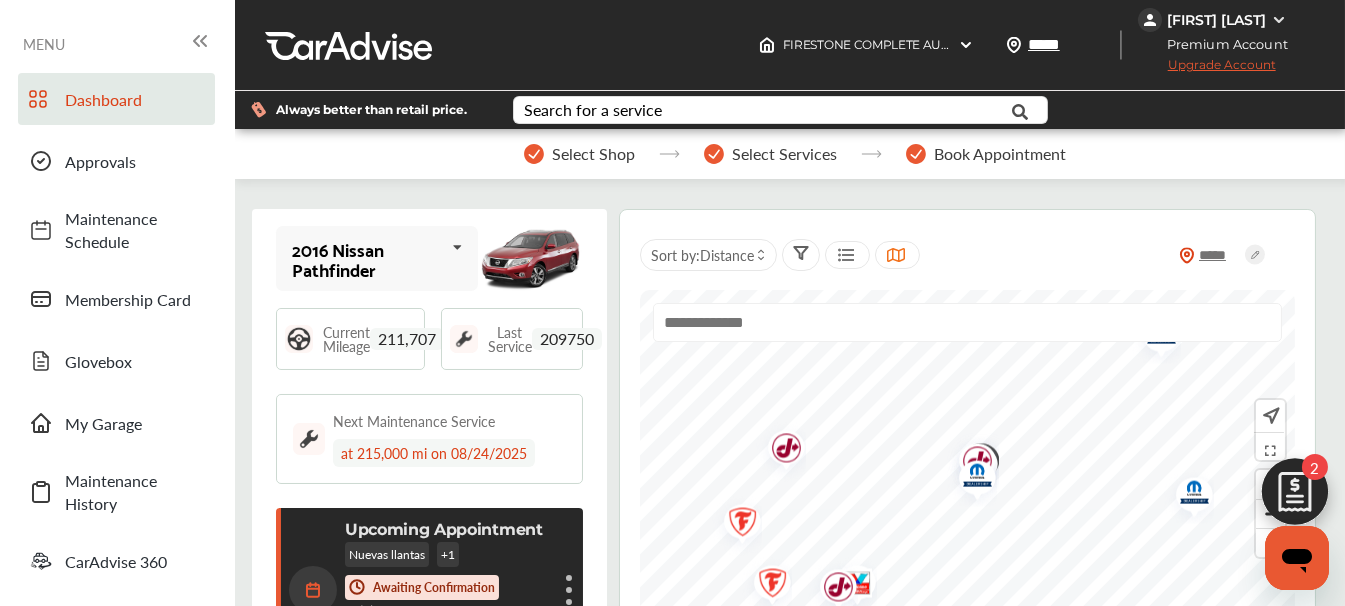 click on "2016 Nissan Pathfinder" at bounding box center (368, 259) 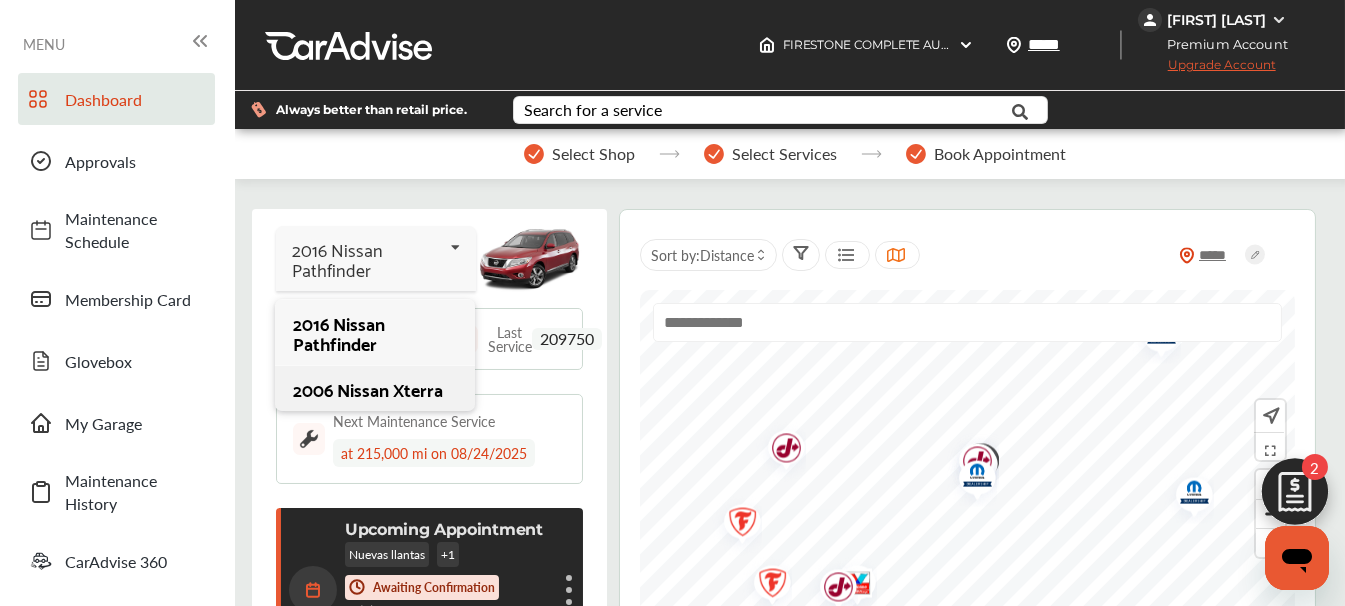 click on "2006 Nissan Xterra" at bounding box center (374, 389) 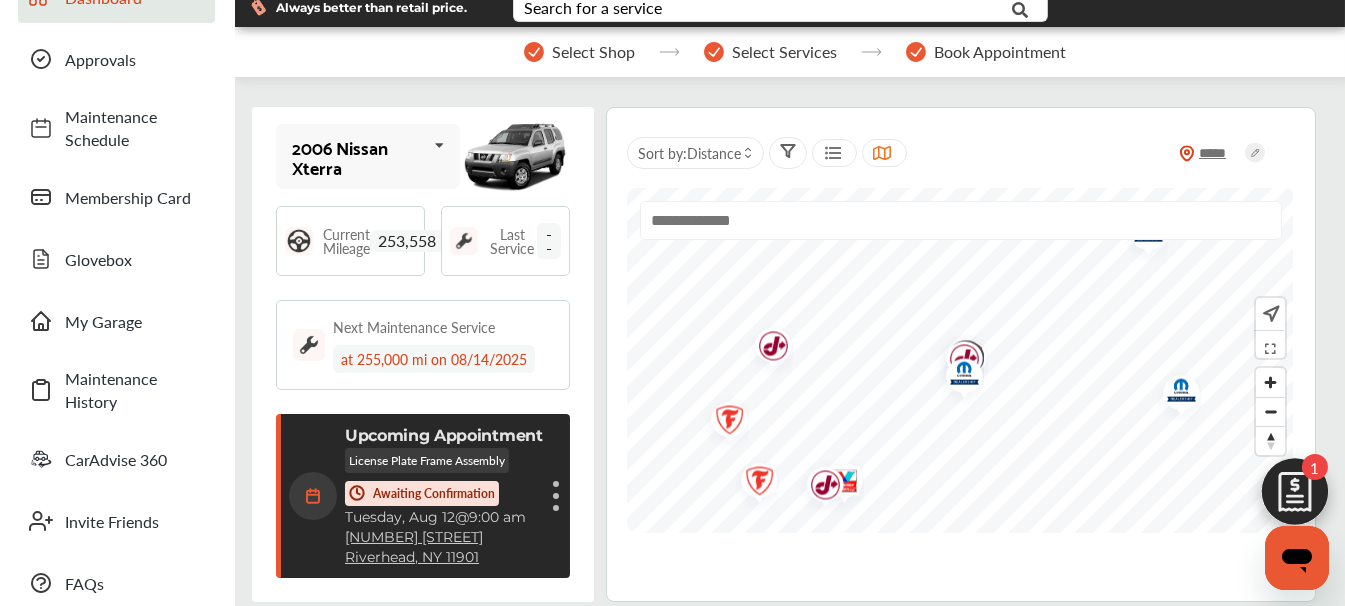 scroll, scrollTop: 266, scrollLeft: 0, axis: vertical 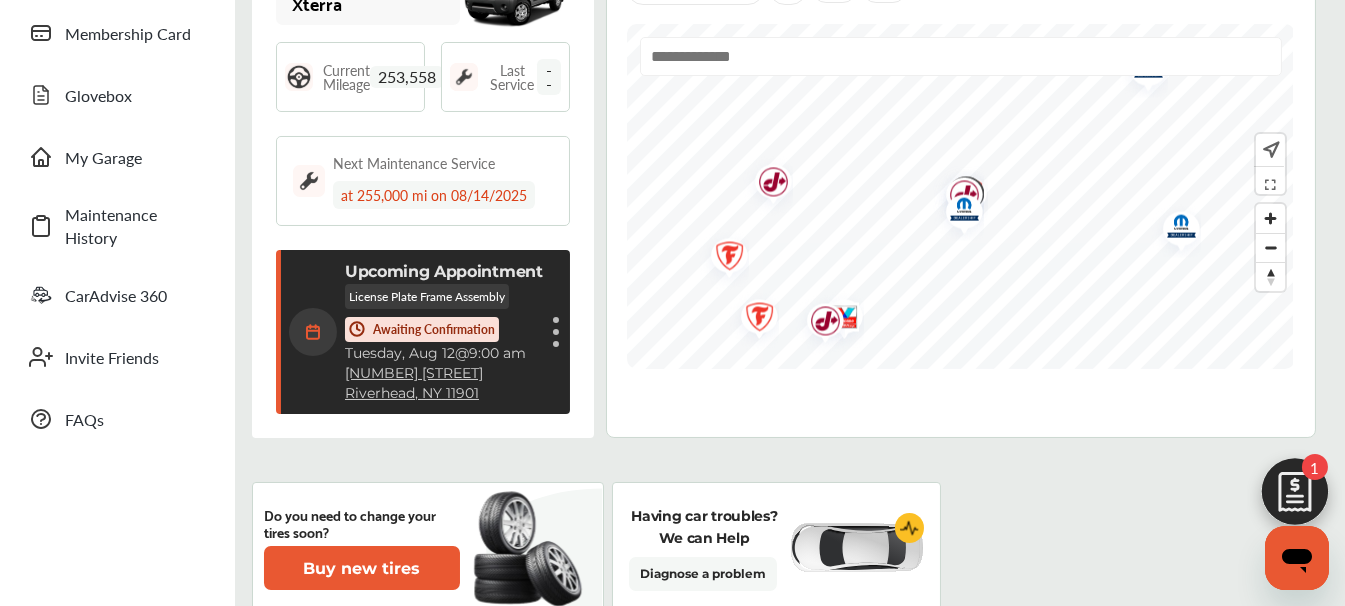 click on "Awaiting Confirmation" at bounding box center (434, 329) 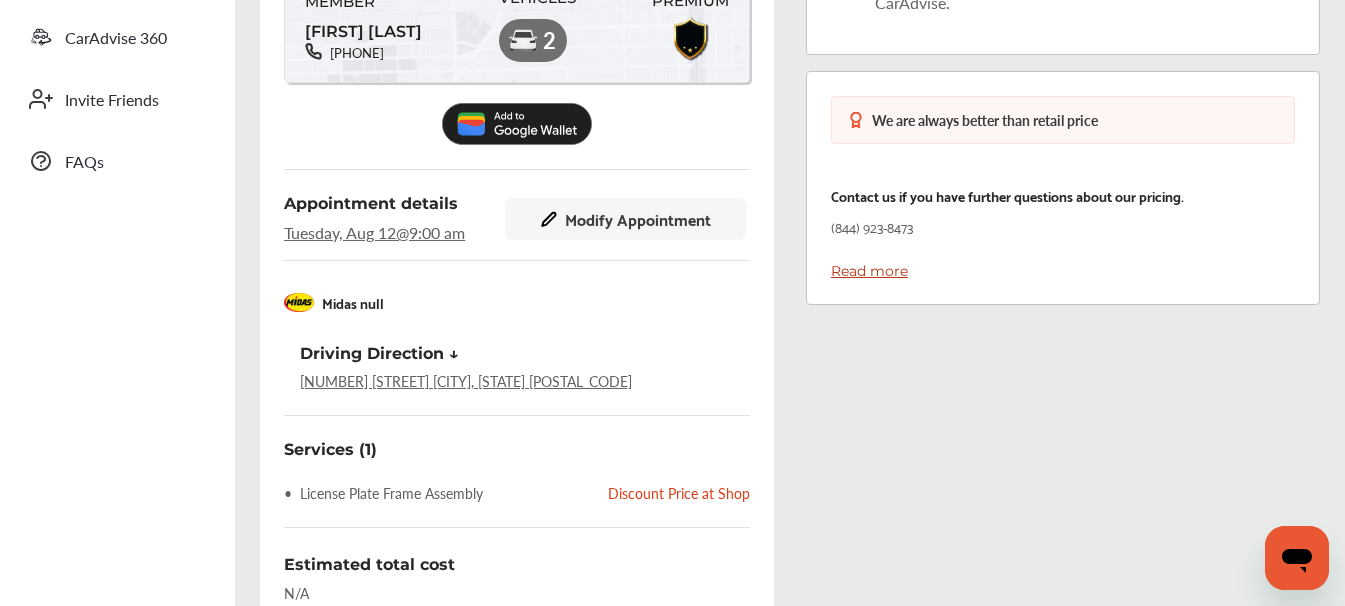scroll, scrollTop: 533, scrollLeft: 0, axis: vertical 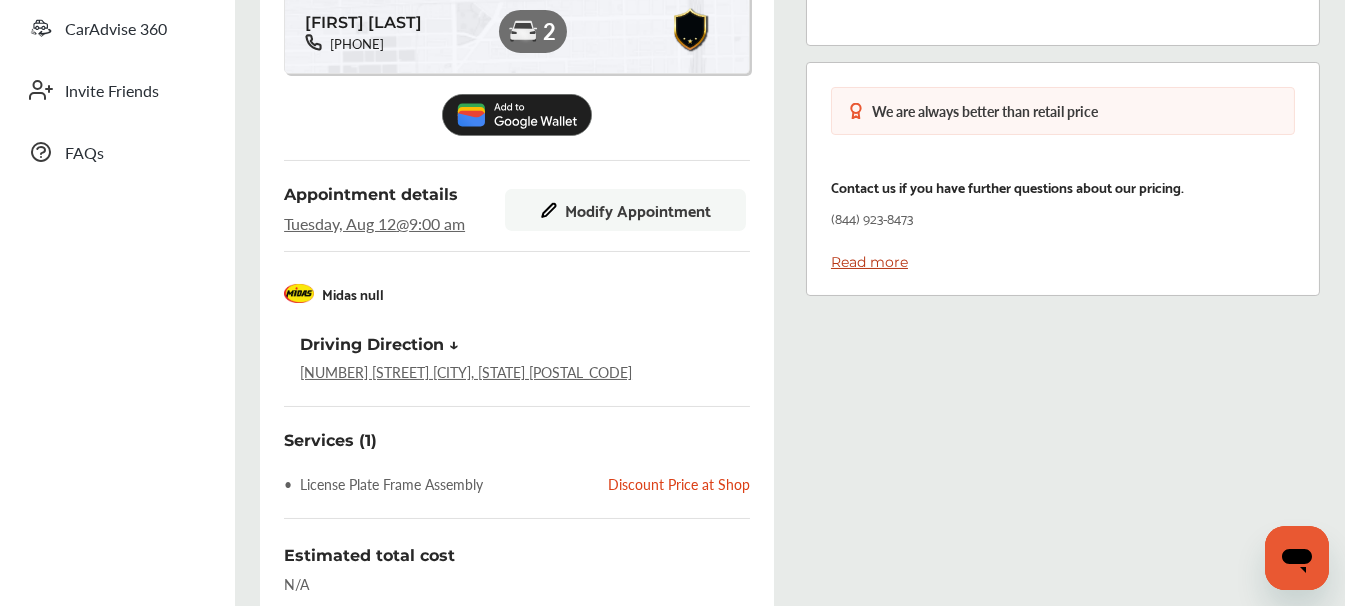 click on "Modify Appointment" at bounding box center (638, 210) 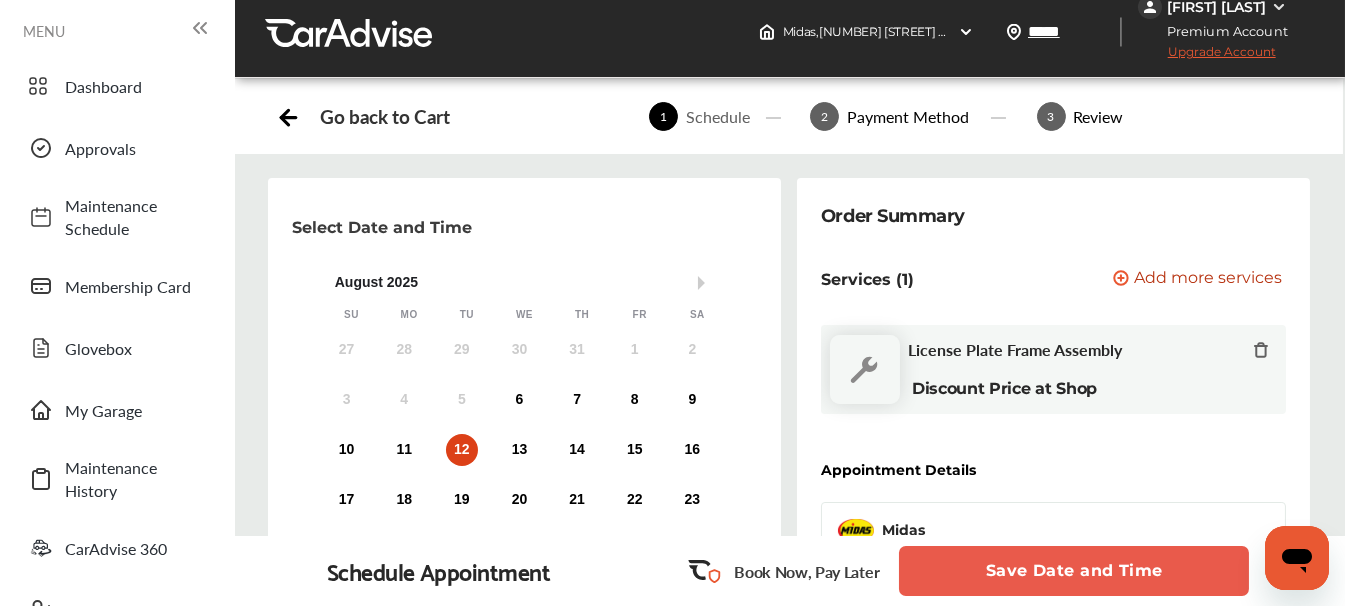 scroll, scrollTop: 0, scrollLeft: 0, axis: both 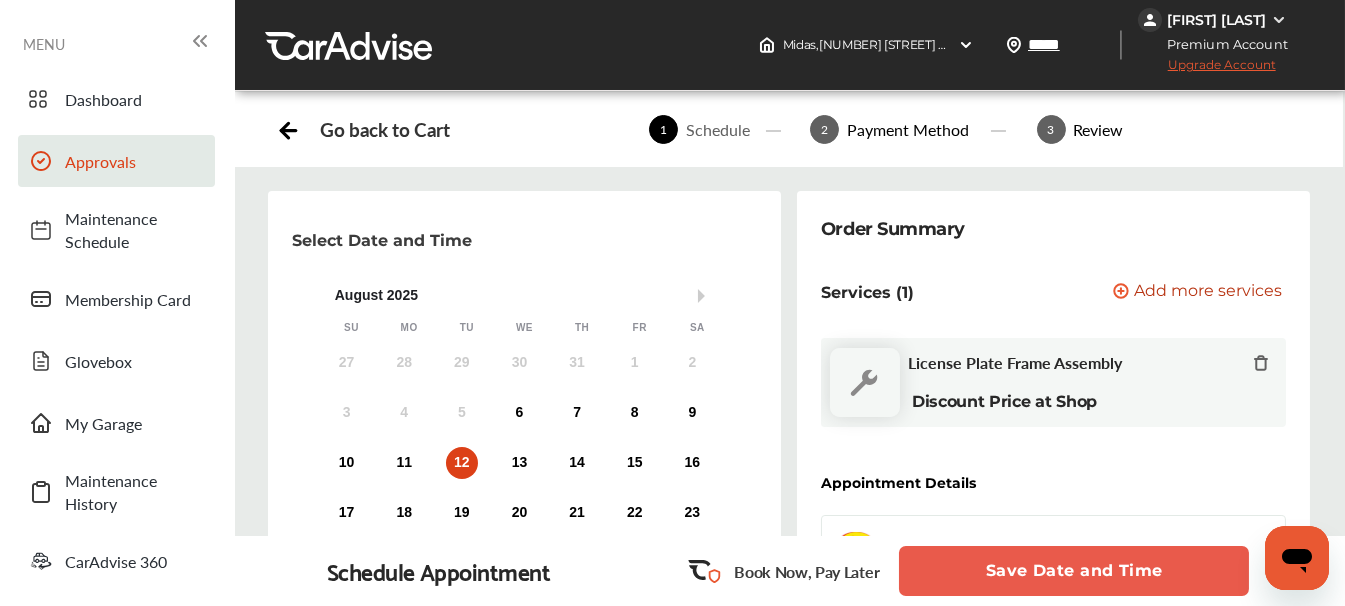 click on "Approvals" at bounding box center (116, 161) 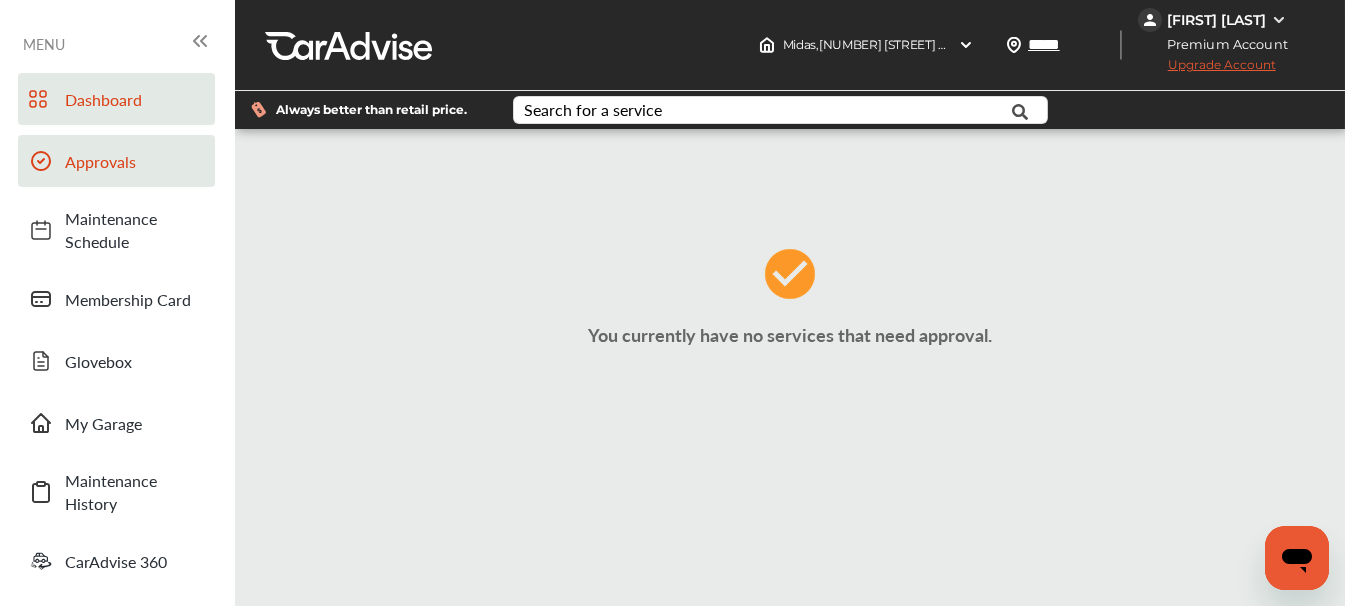 click on "Dashboard" at bounding box center [135, 99] 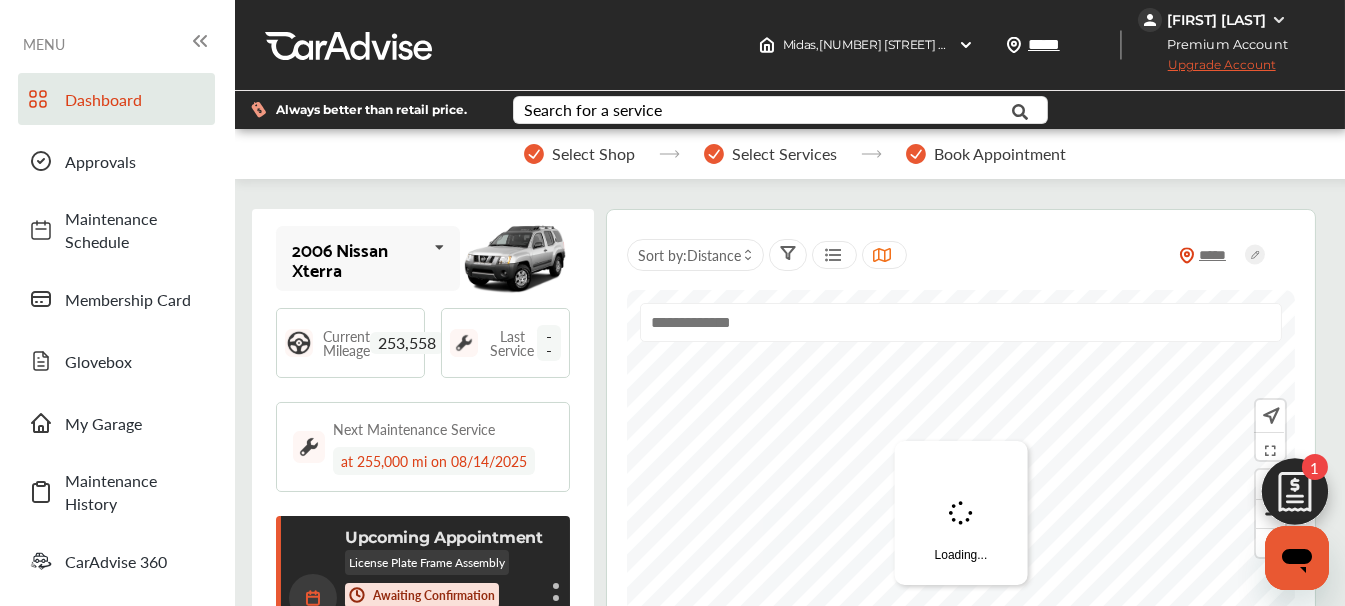 scroll, scrollTop: 299, scrollLeft: 0, axis: vertical 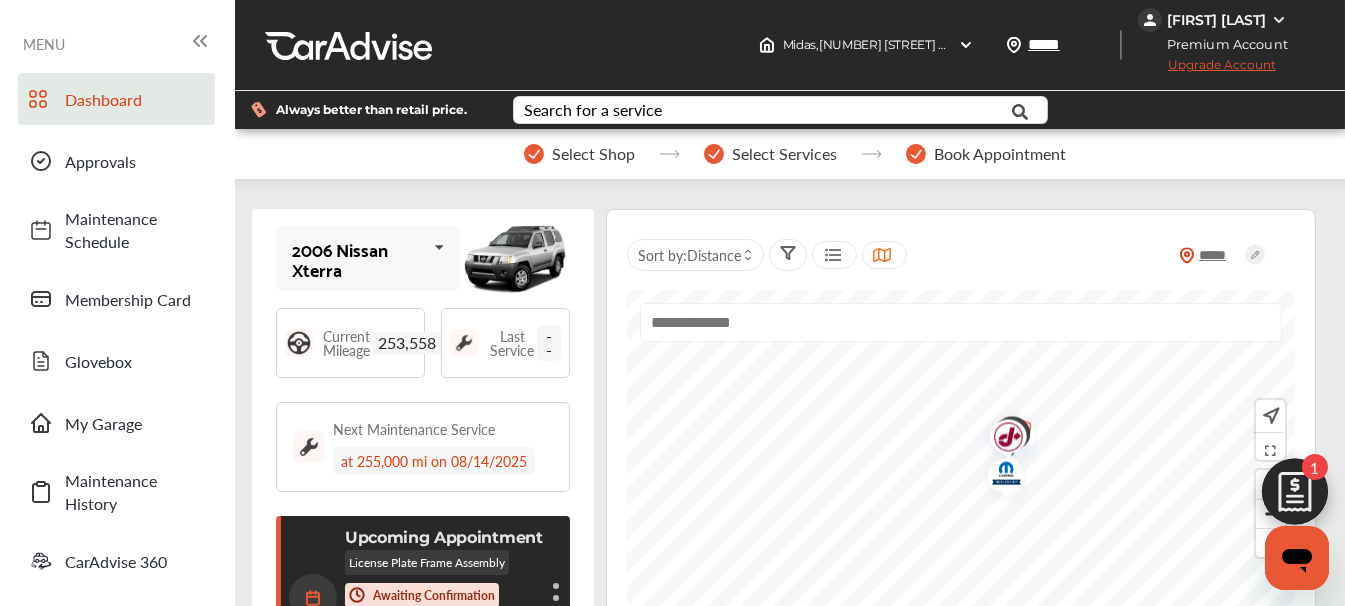 drag, startPoint x: 1026, startPoint y: 395, endPoint x: 1009, endPoint y: 477, distance: 83.74366 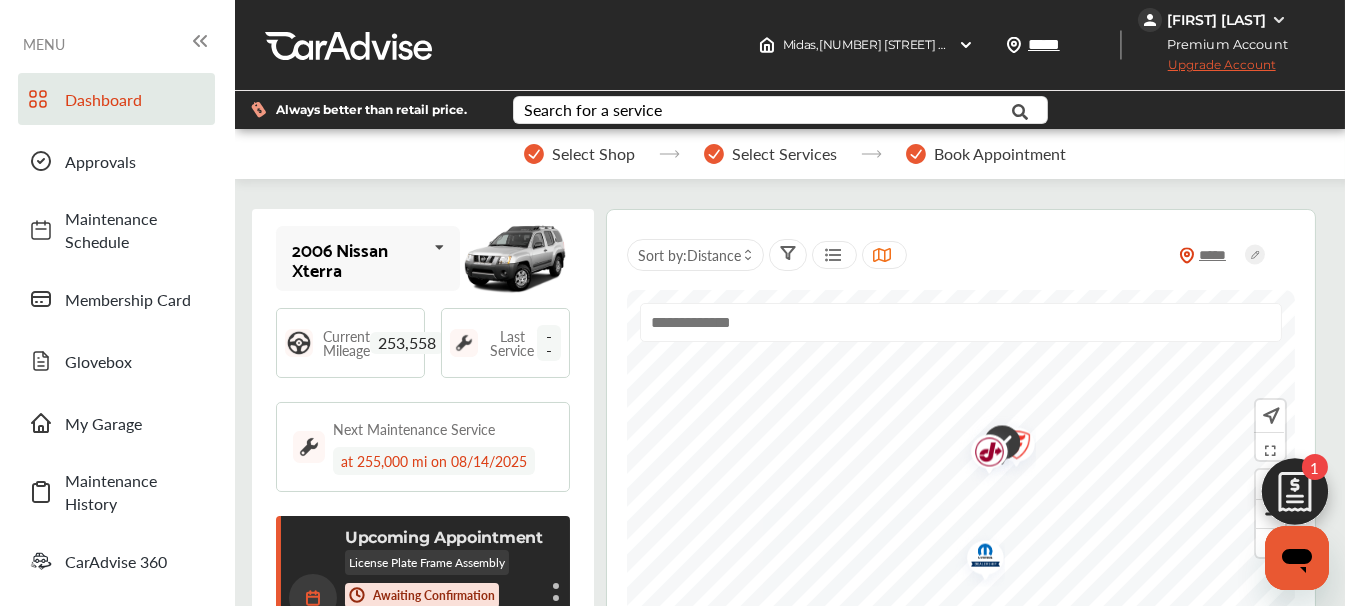 drag, startPoint x: 1000, startPoint y: 395, endPoint x: 1002, endPoint y: 491, distance: 96.02083 